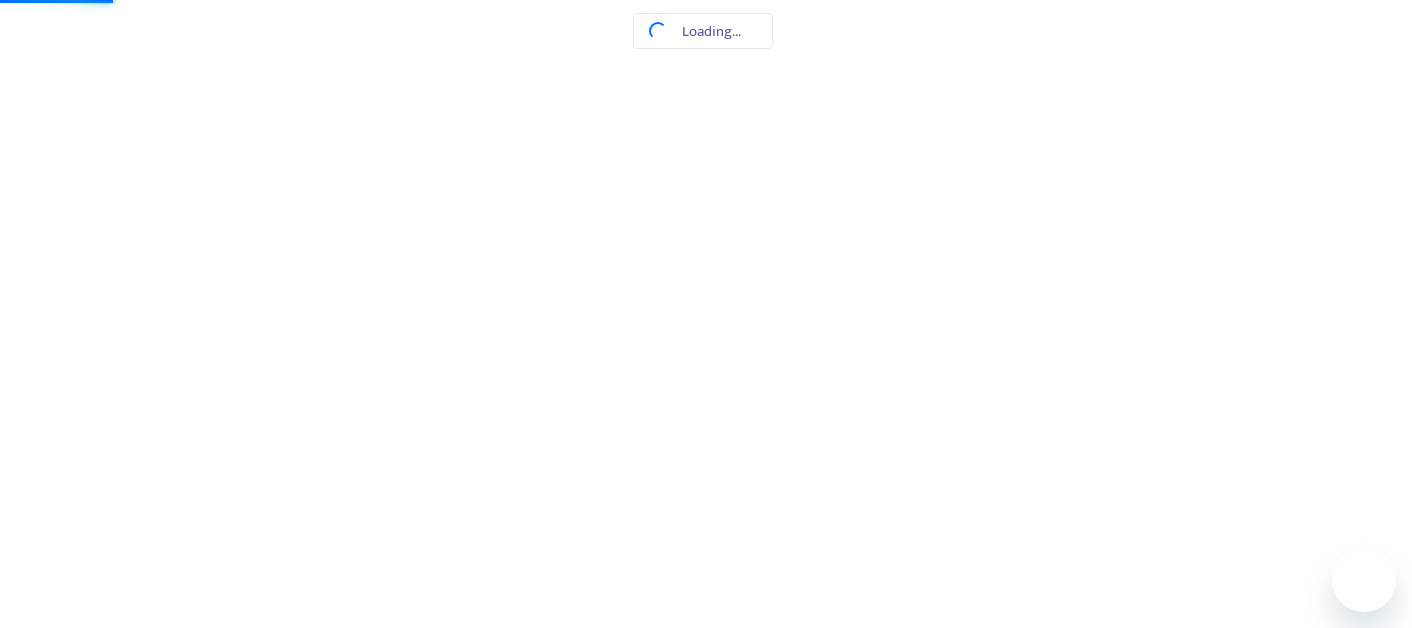 scroll, scrollTop: 0, scrollLeft: 0, axis: both 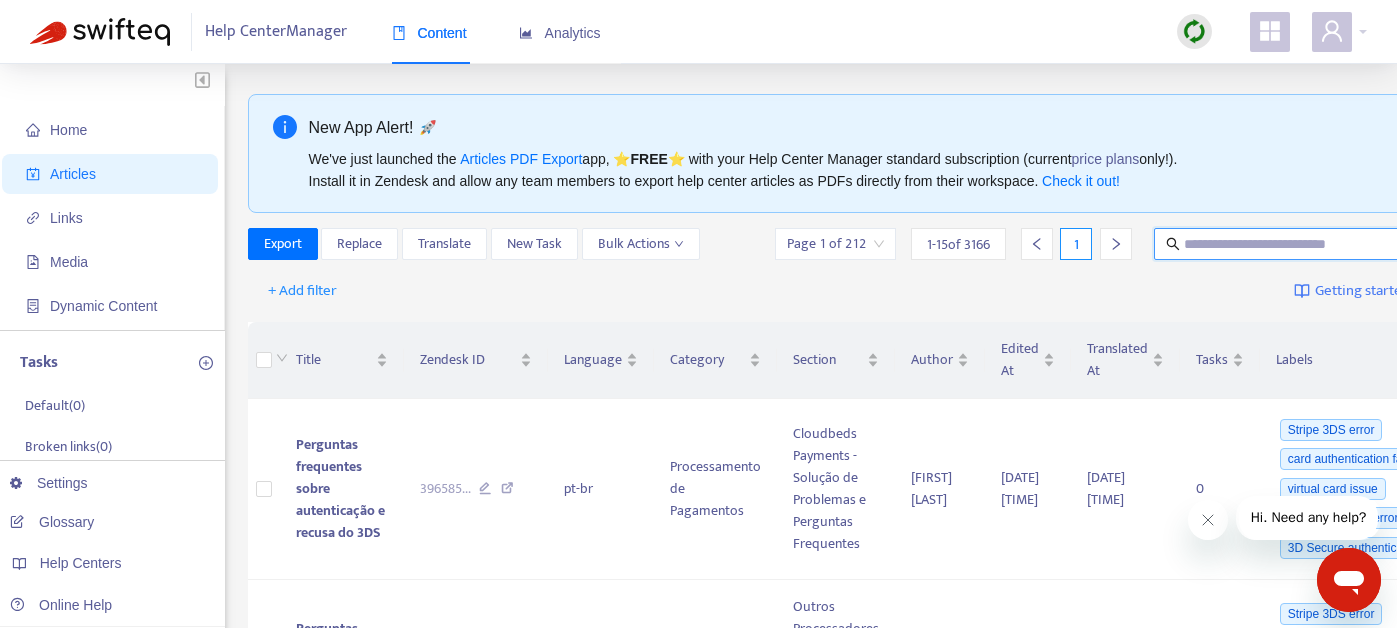 click at bounding box center (1280, 244) 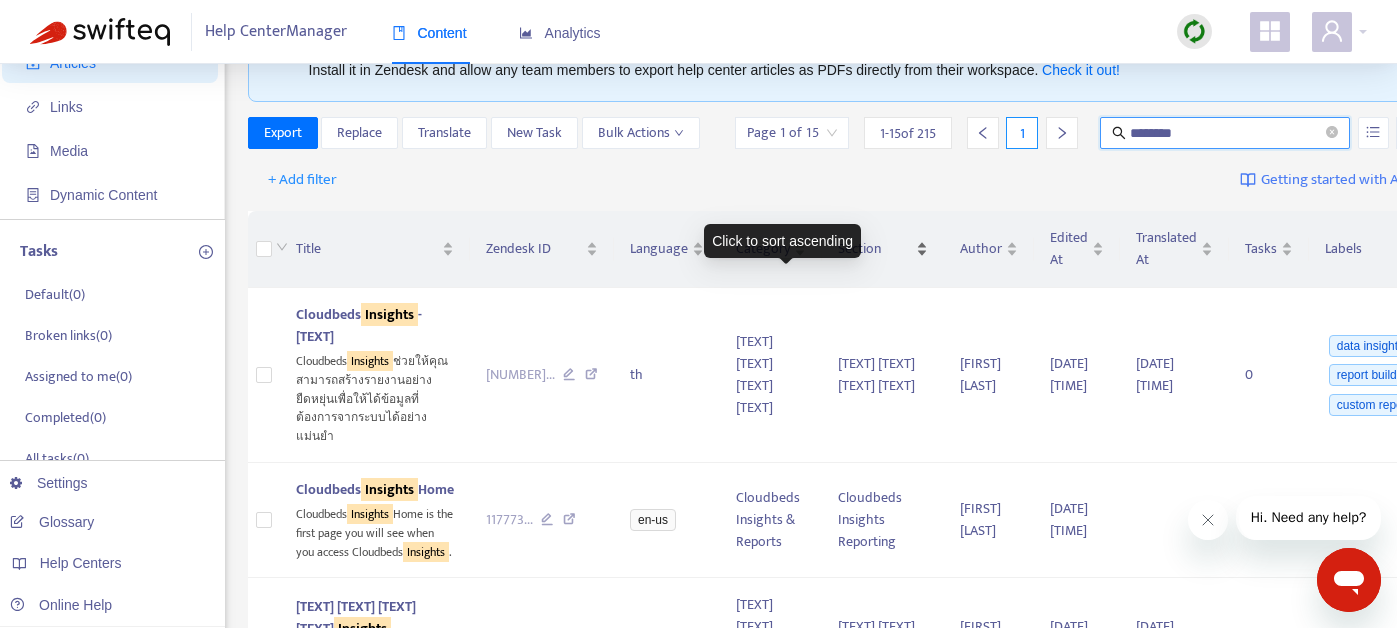 scroll, scrollTop: 7, scrollLeft: 0, axis: vertical 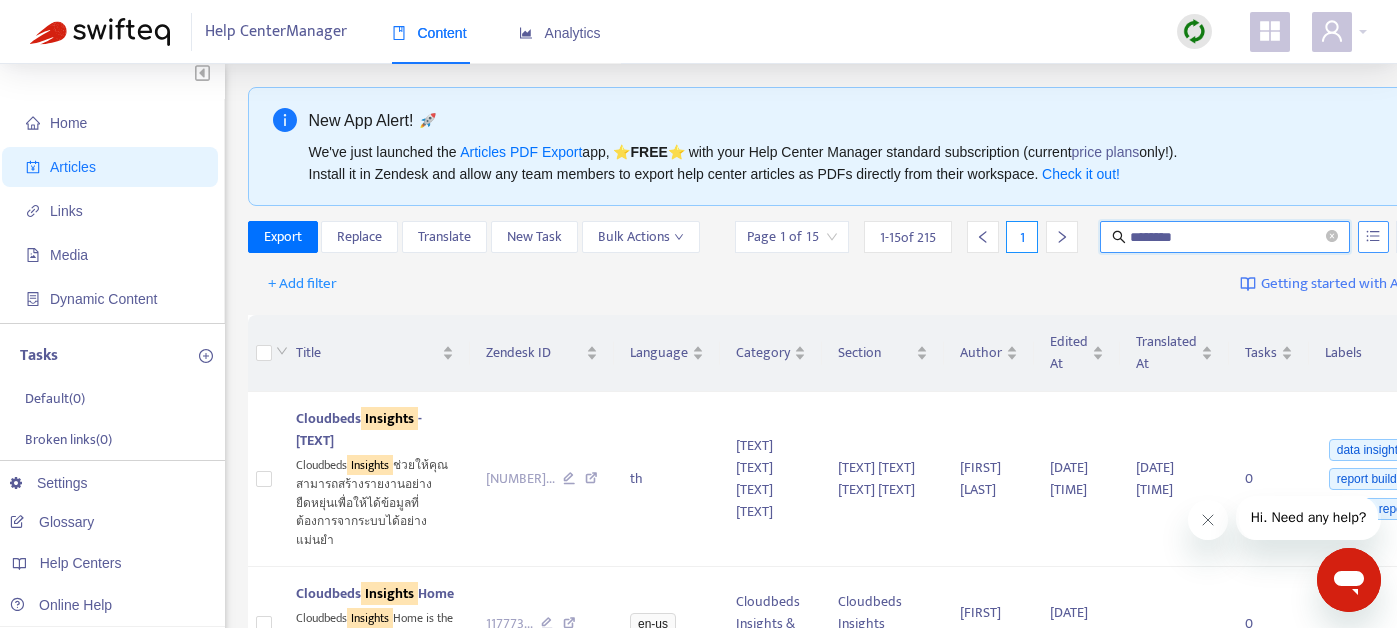 click 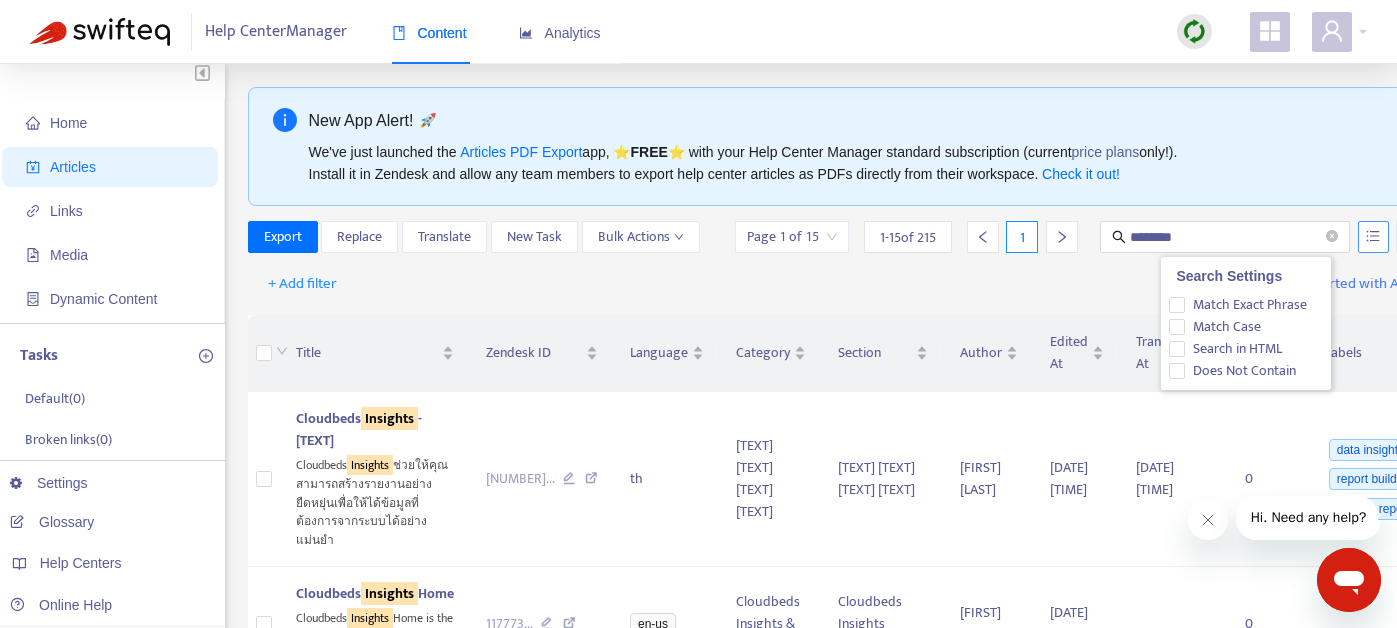click 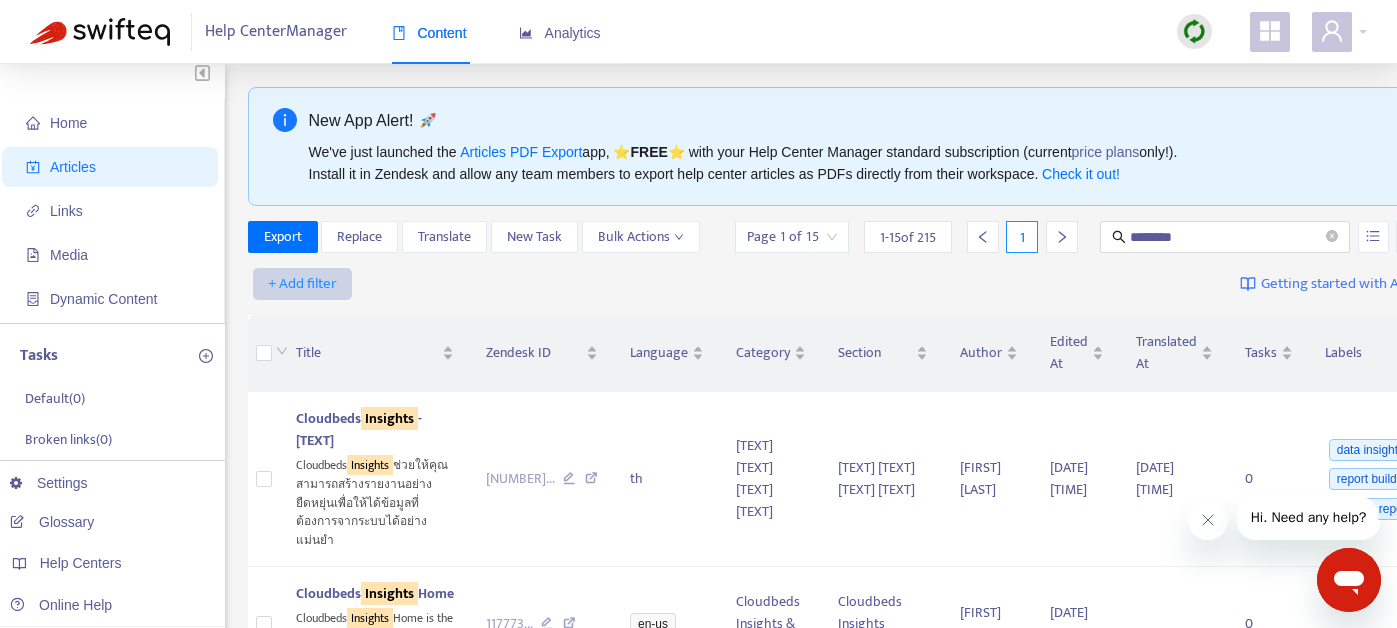 click on "+ Add filter" at bounding box center [302, 284] 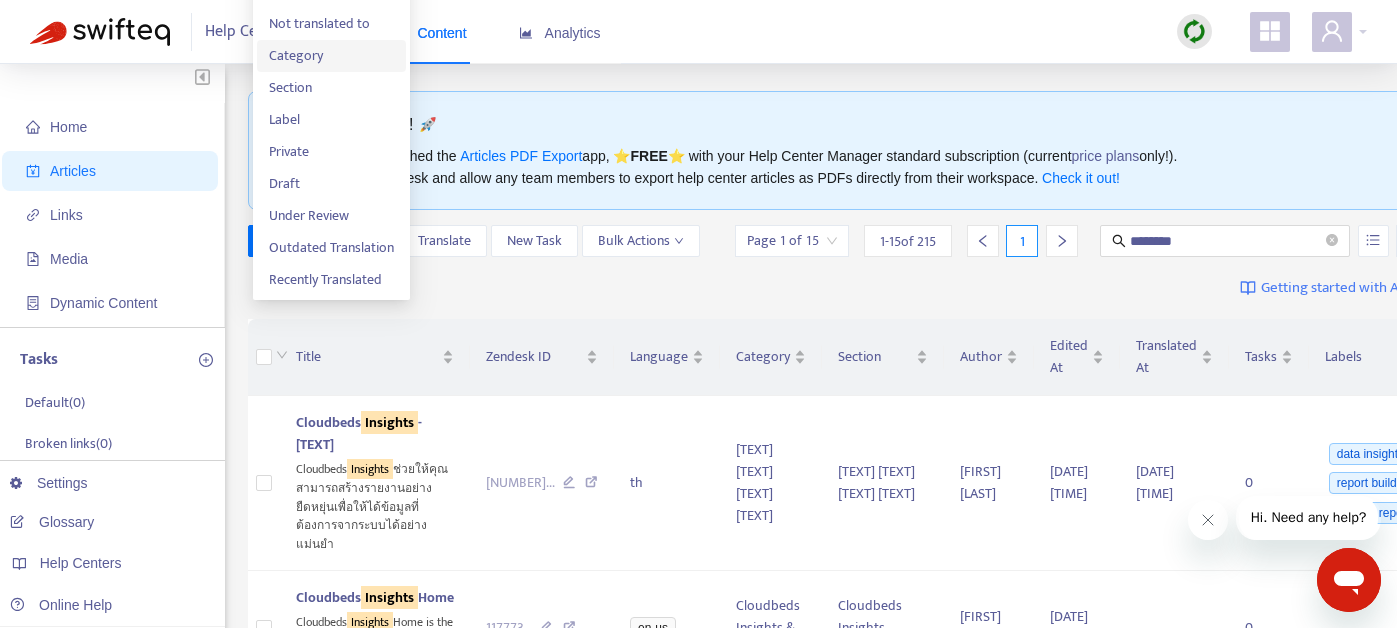 scroll, scrollTop: 0, scrollLeft: 0, axis: both 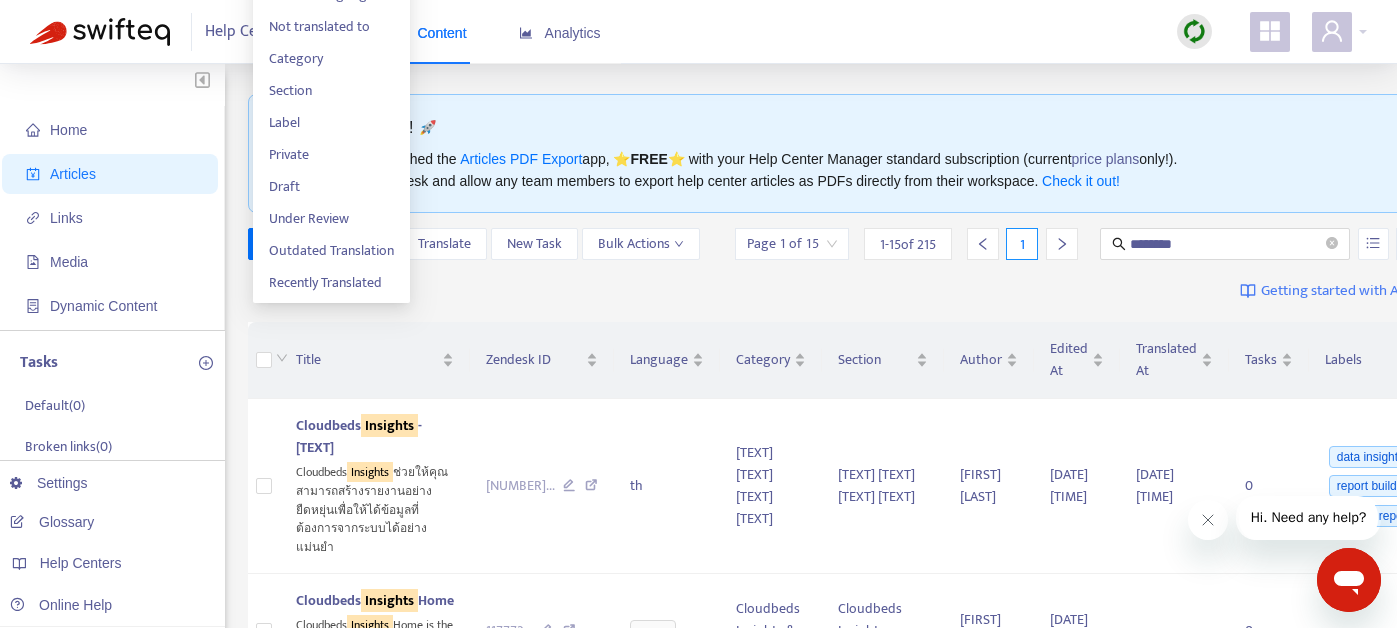click on "+ Add filter Getting started with Articles" at bounding box center [843, 291] 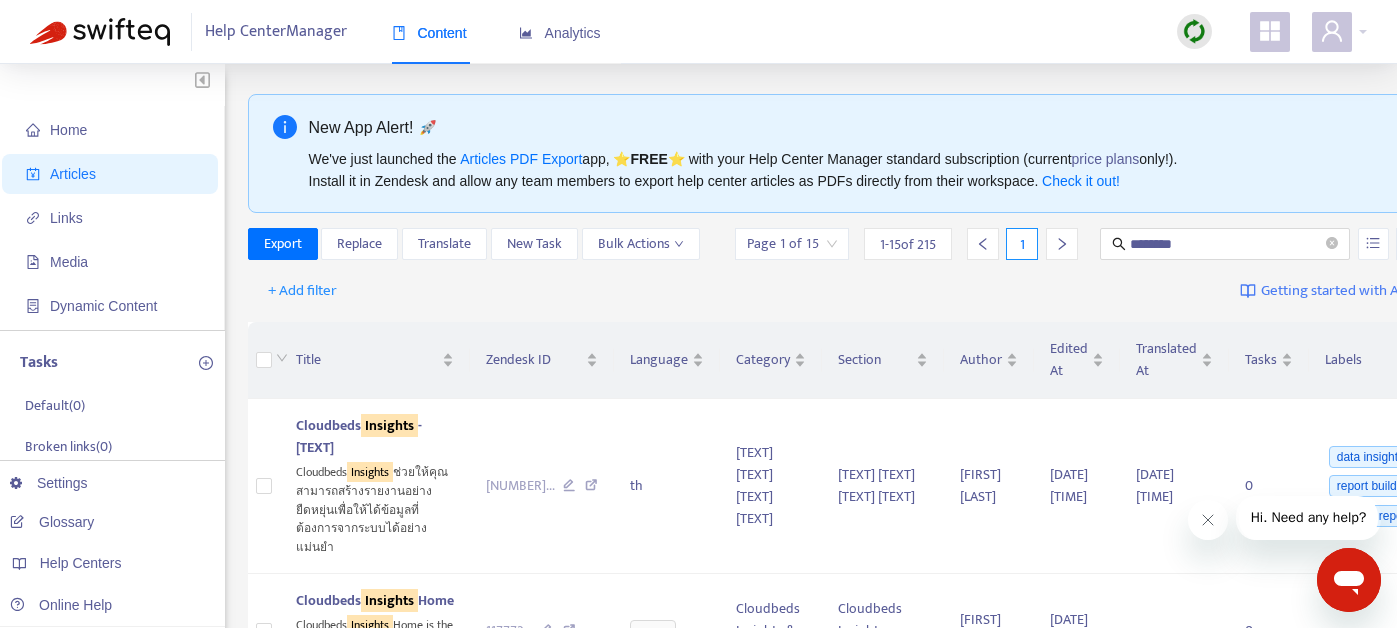 click 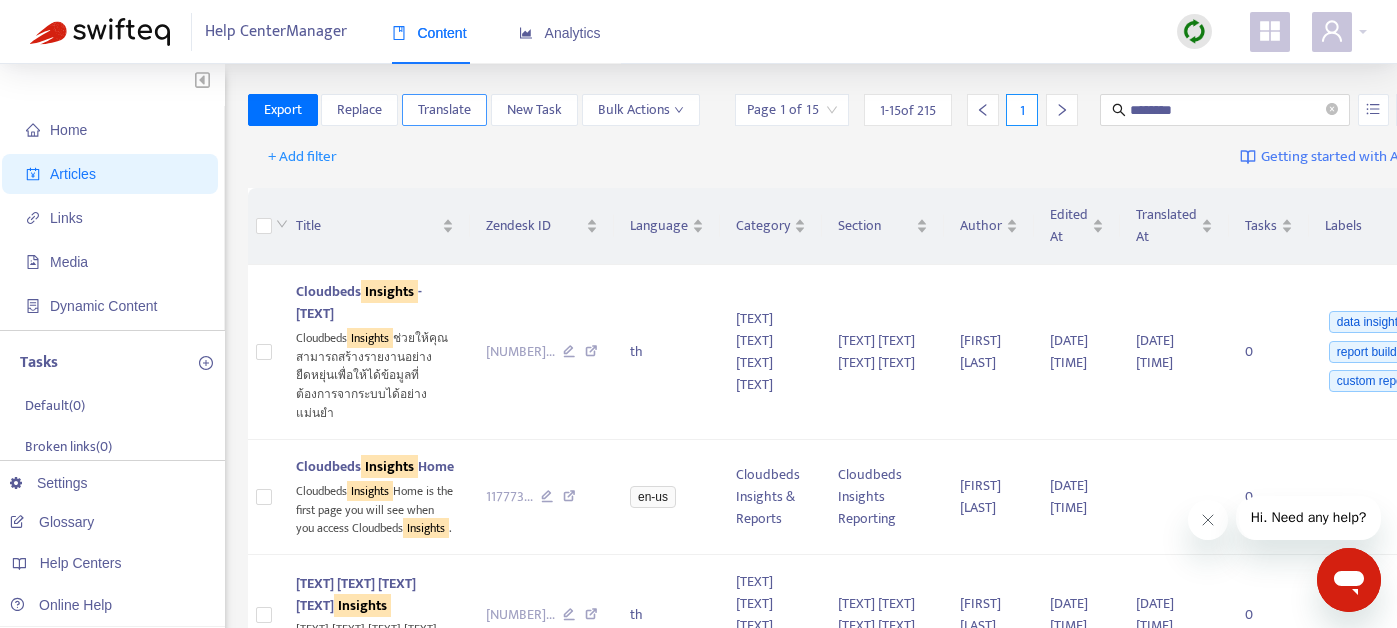 click on "Translate" at bounding box center [444, 110] 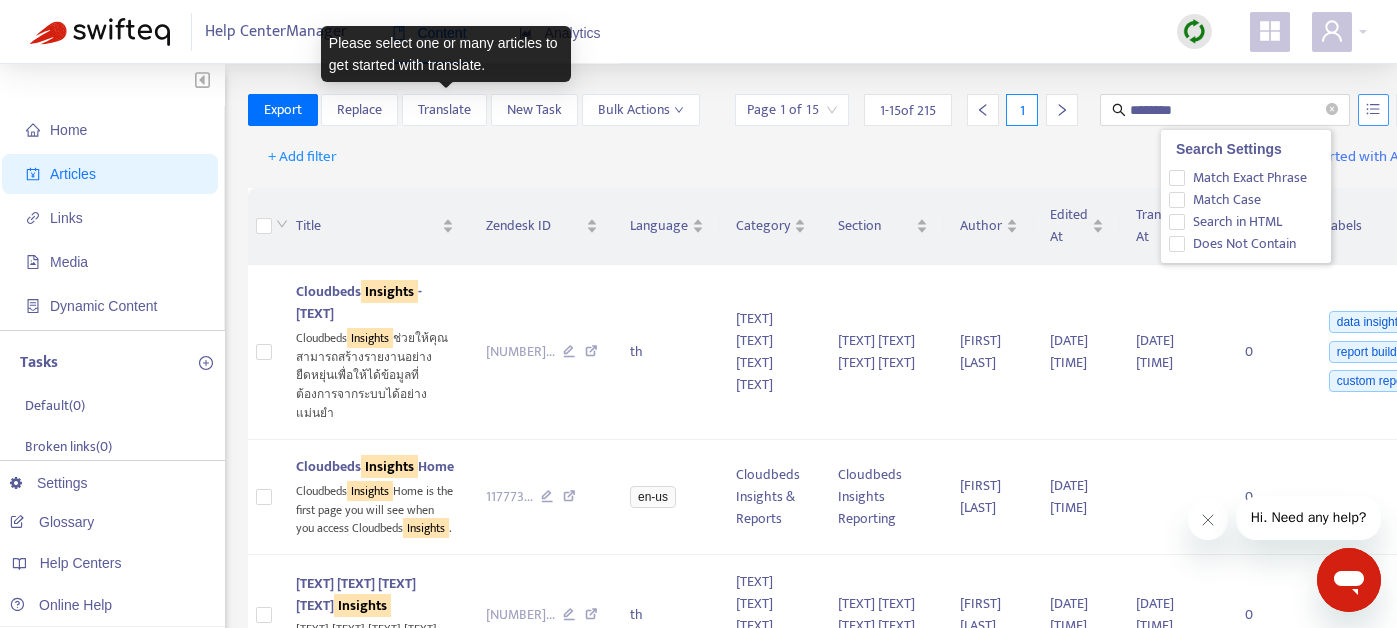 click 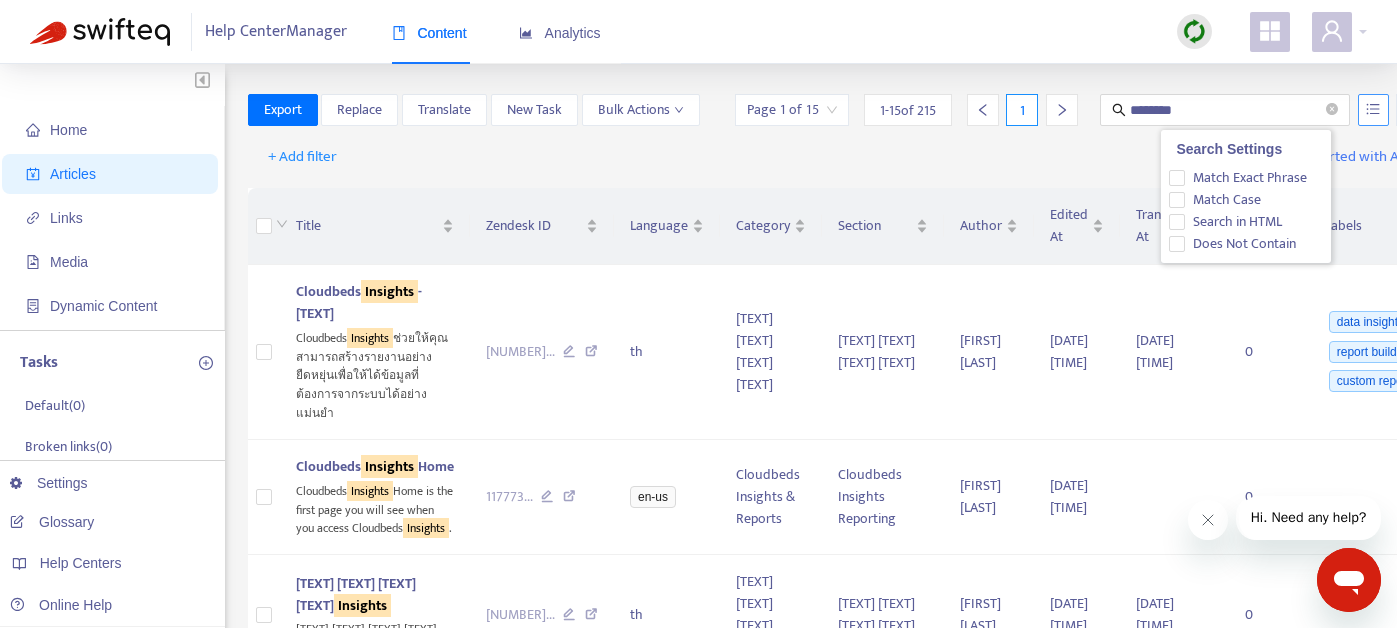 click 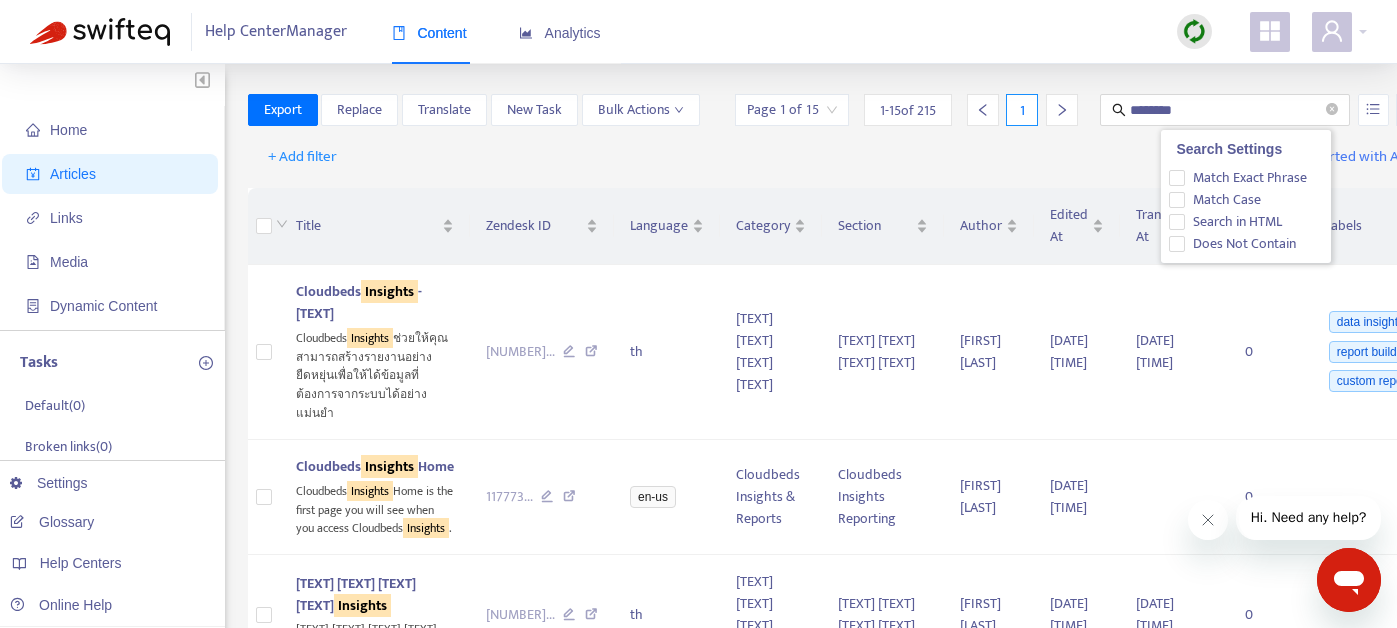 click at bounding box center [1415, 110] 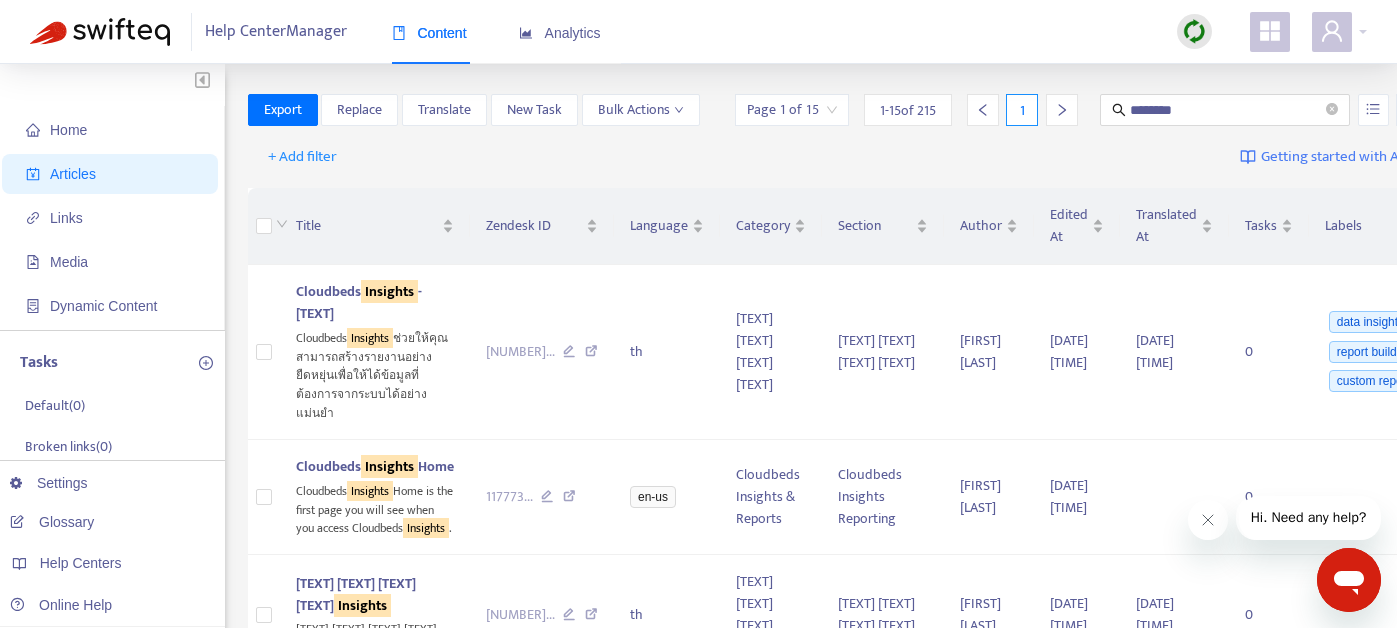 click on "+ Add filter Getting started with Articles" at bounding box center (843, 157) 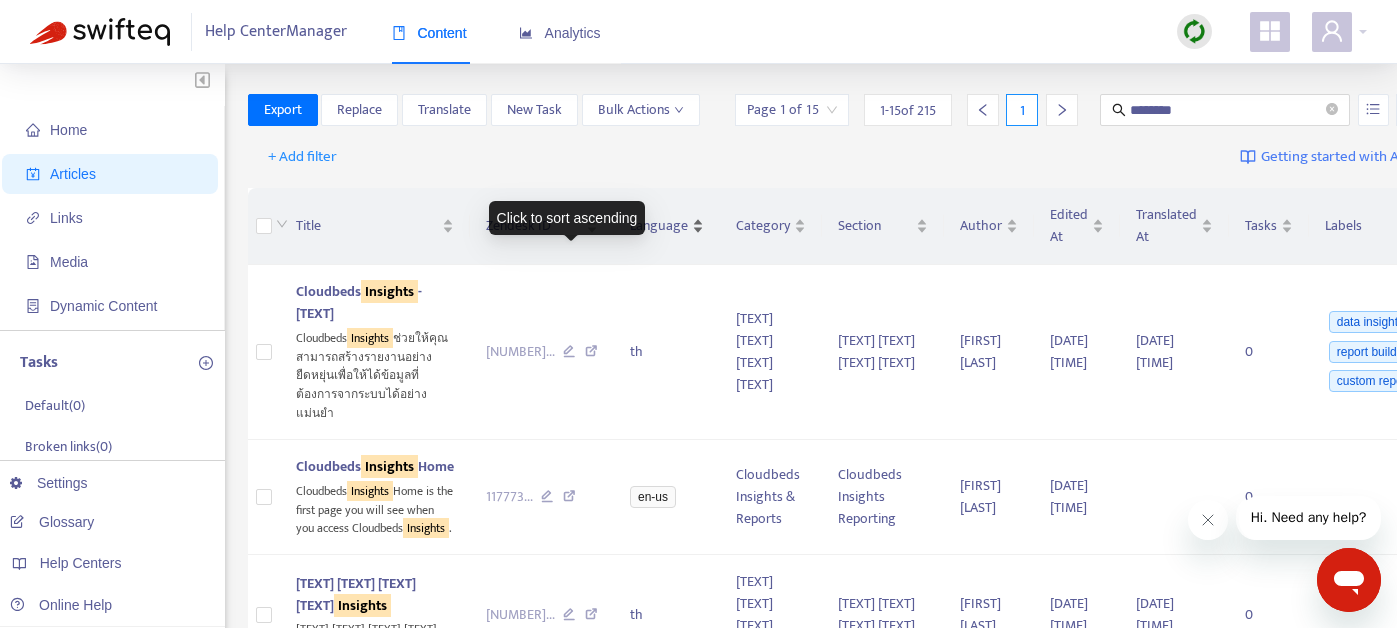 click on "Language" at bounding box center (659, 226) 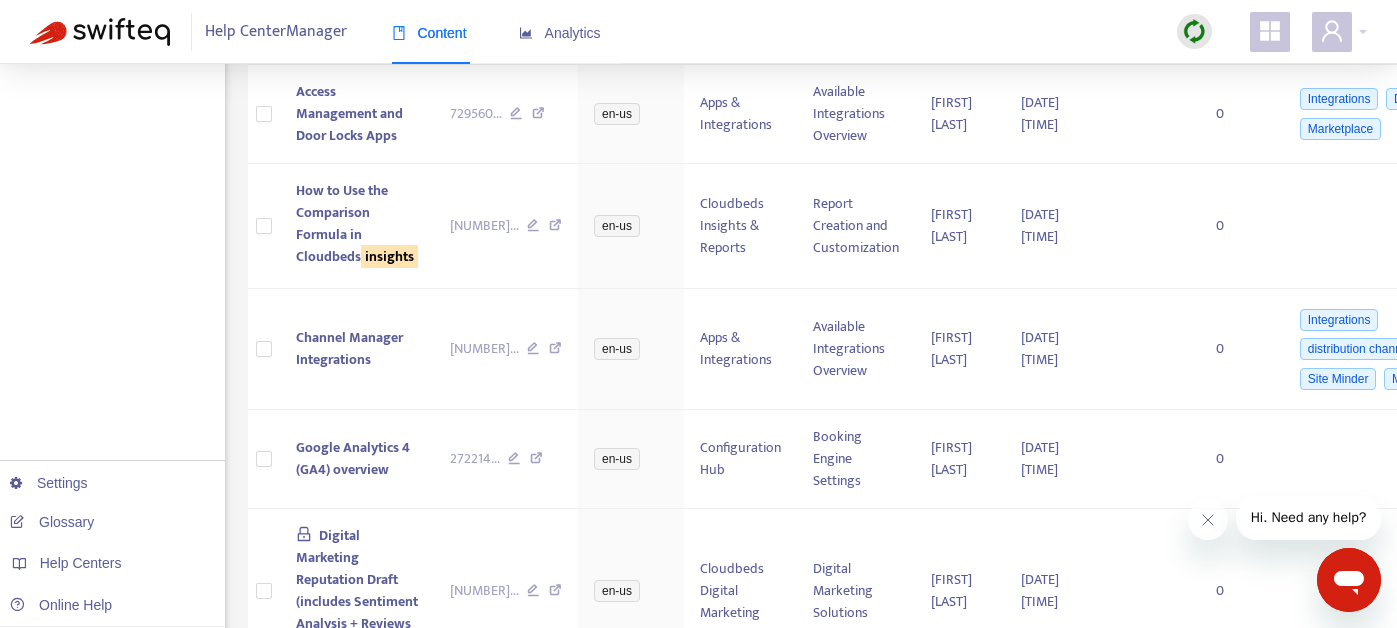 scroll, scrollTop: 0, scrollLeft: 0, axis: both 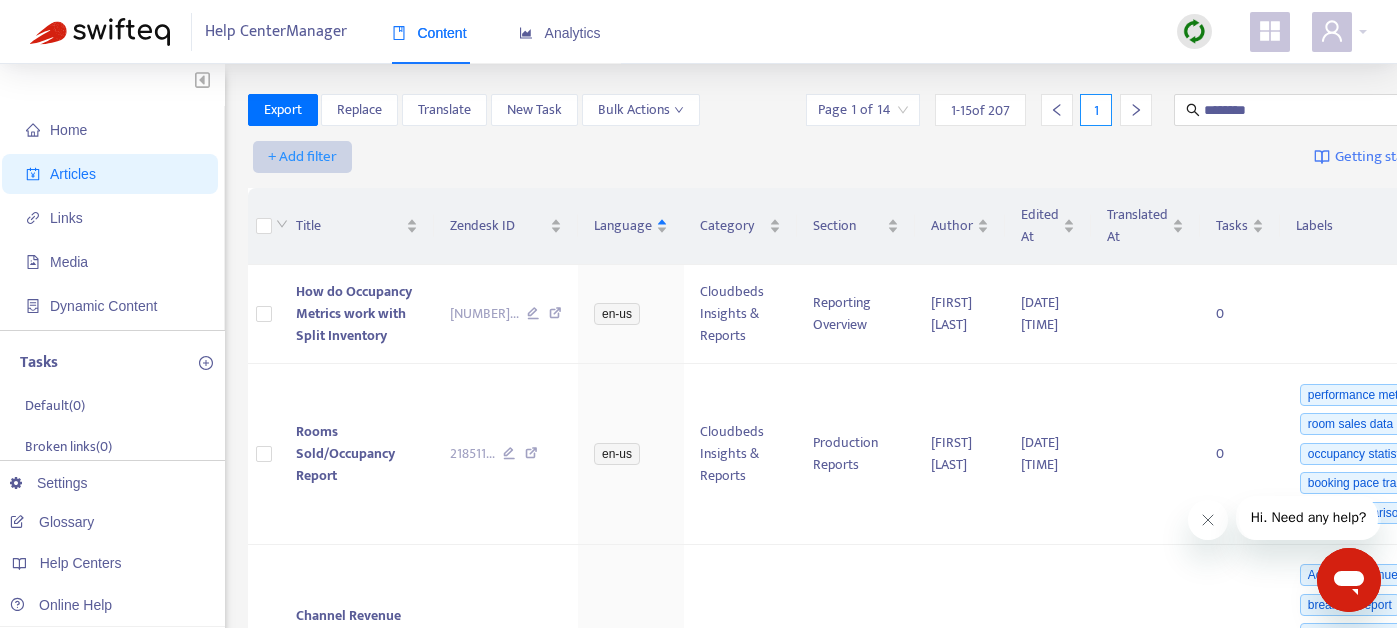click on "+ Add filter" at bounding box center [302, 157] 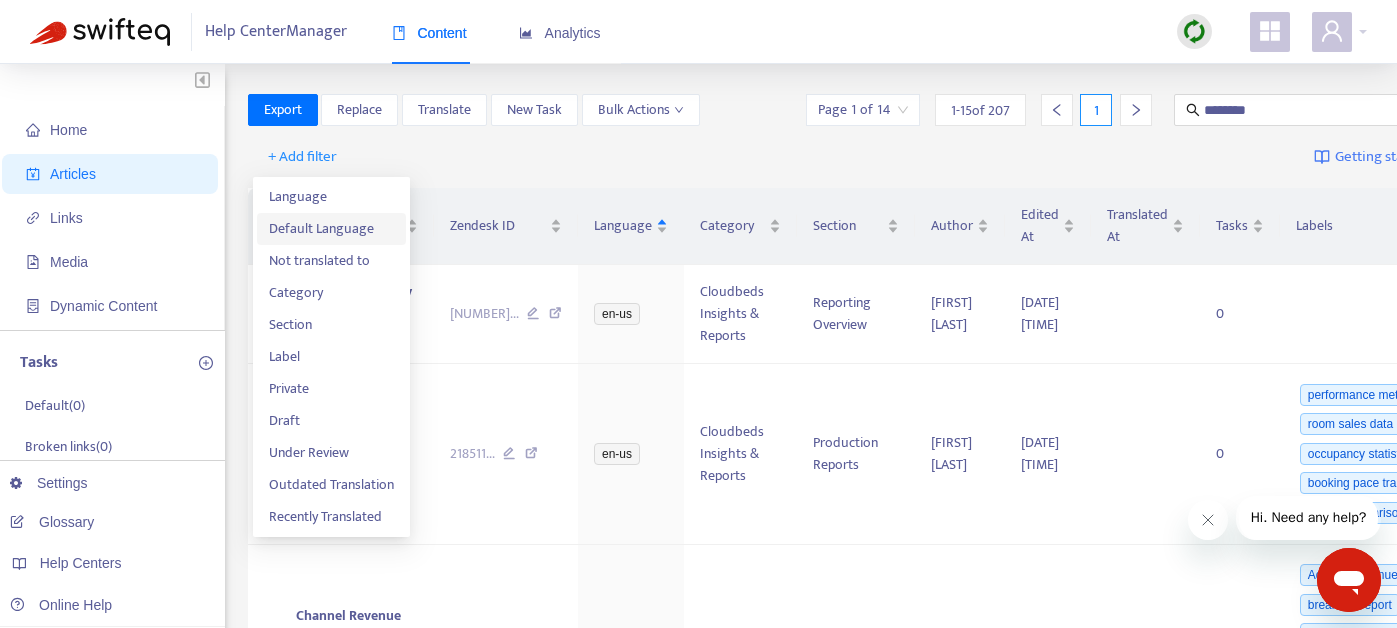click on "Default Language" at bounding box center (331, 229) 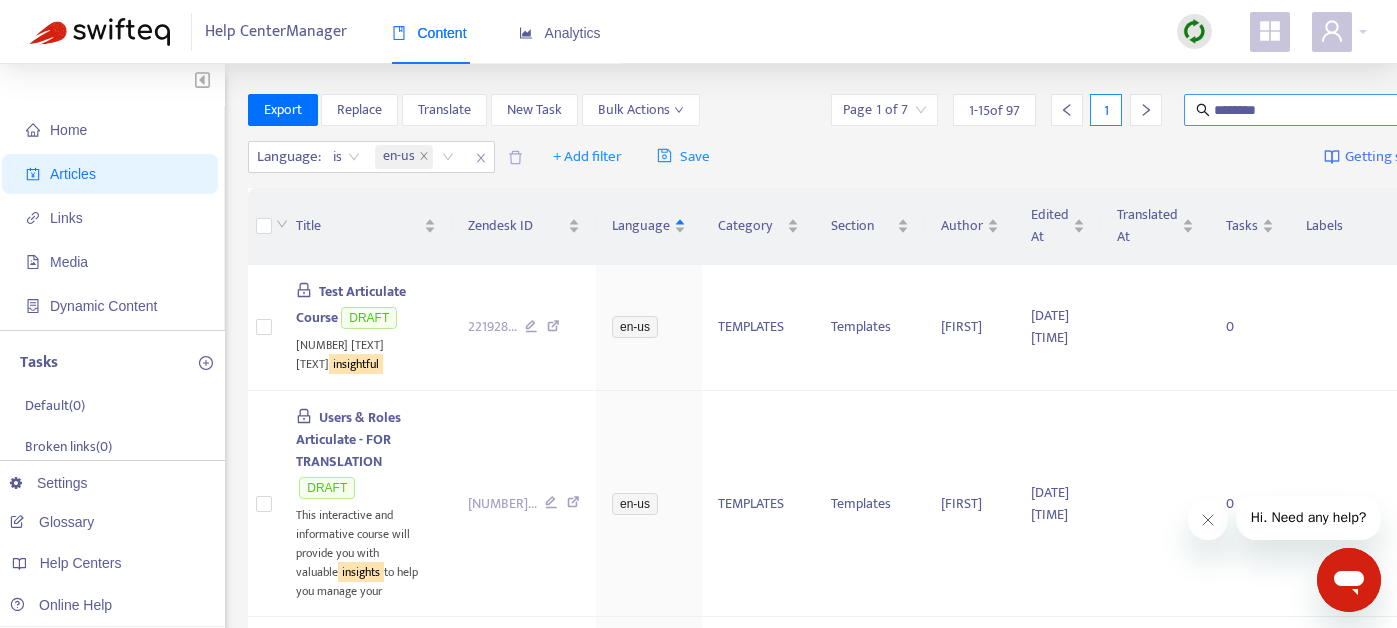 click on "********" at bounding box center [1309, 110] 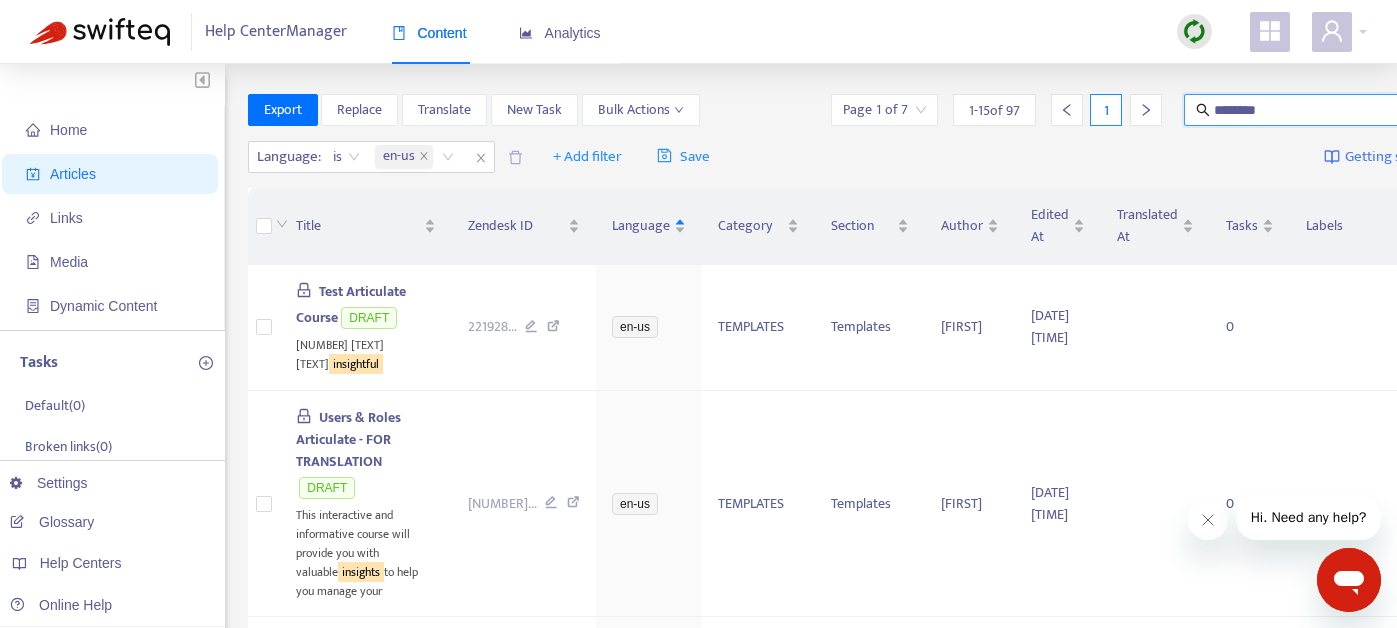 click on "********" at bounding box center (1309, 110) 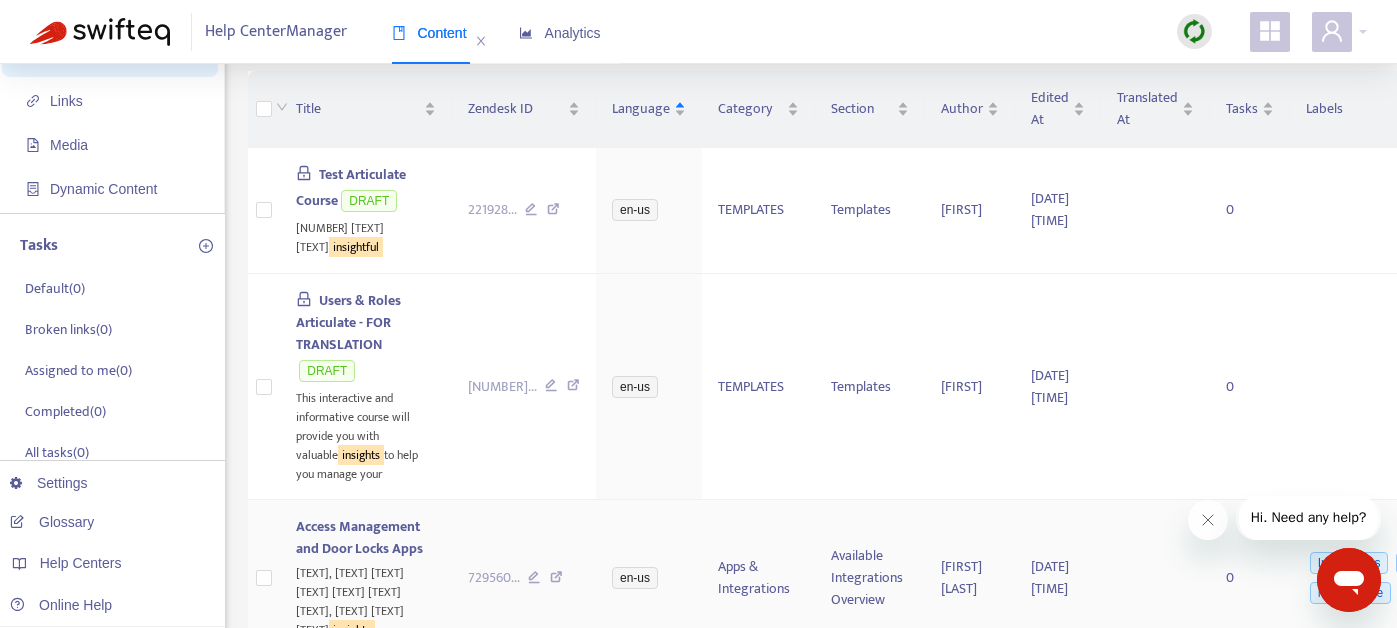 scroll, scrollTop: 0, scrollLeft: 0, axis: both 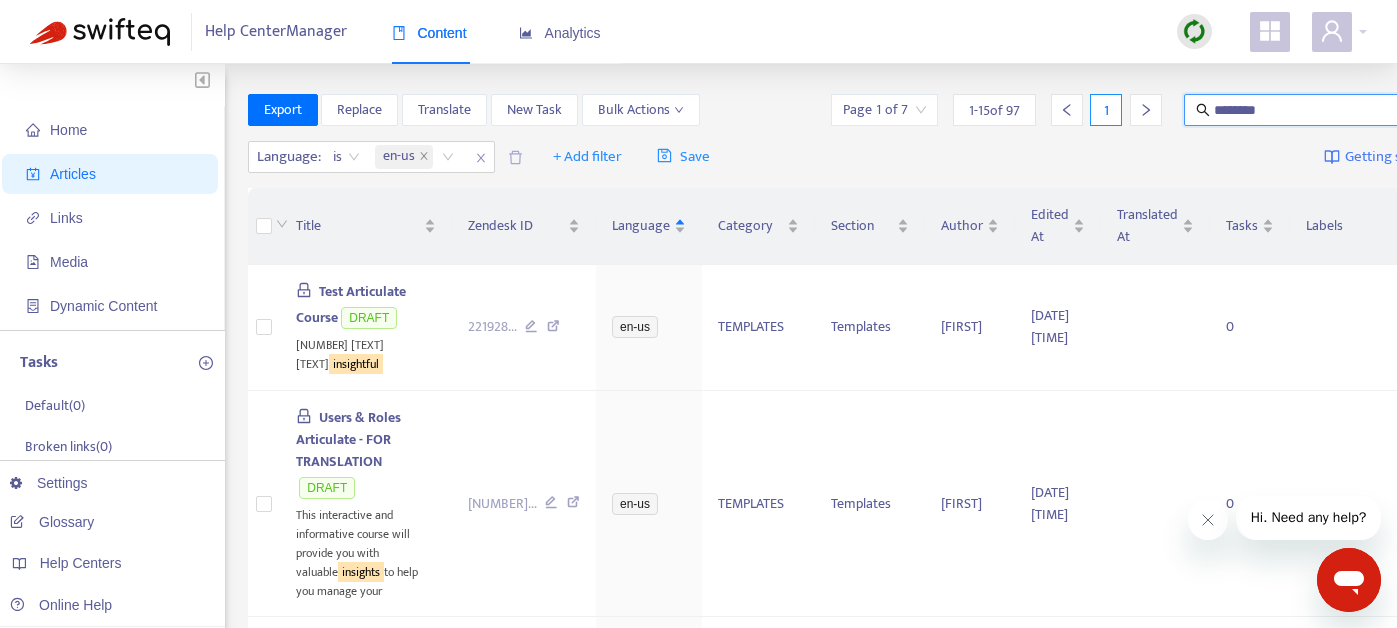 drag, startPoint x: 1198, startPoint y: 111, endPoint x: 1270, endPoint y: 118, distance: 72.33948 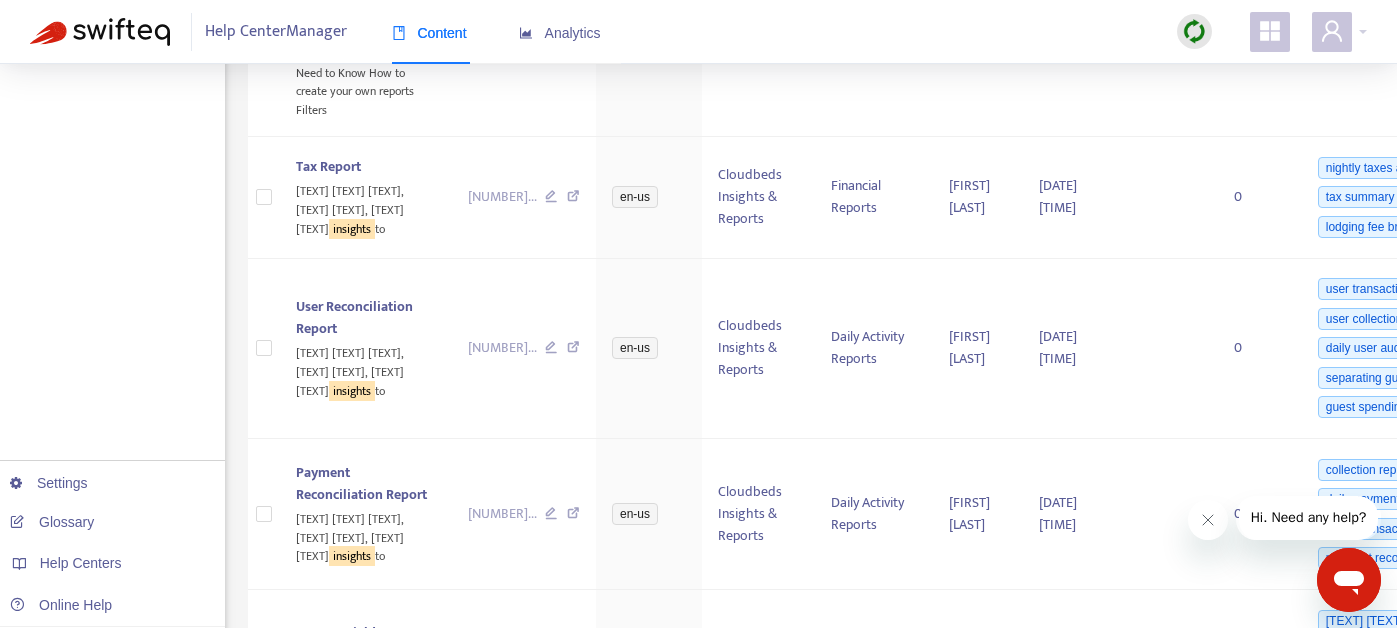 scroll, scrollTop: 1939, scrollLeft: 0, axis: vertical 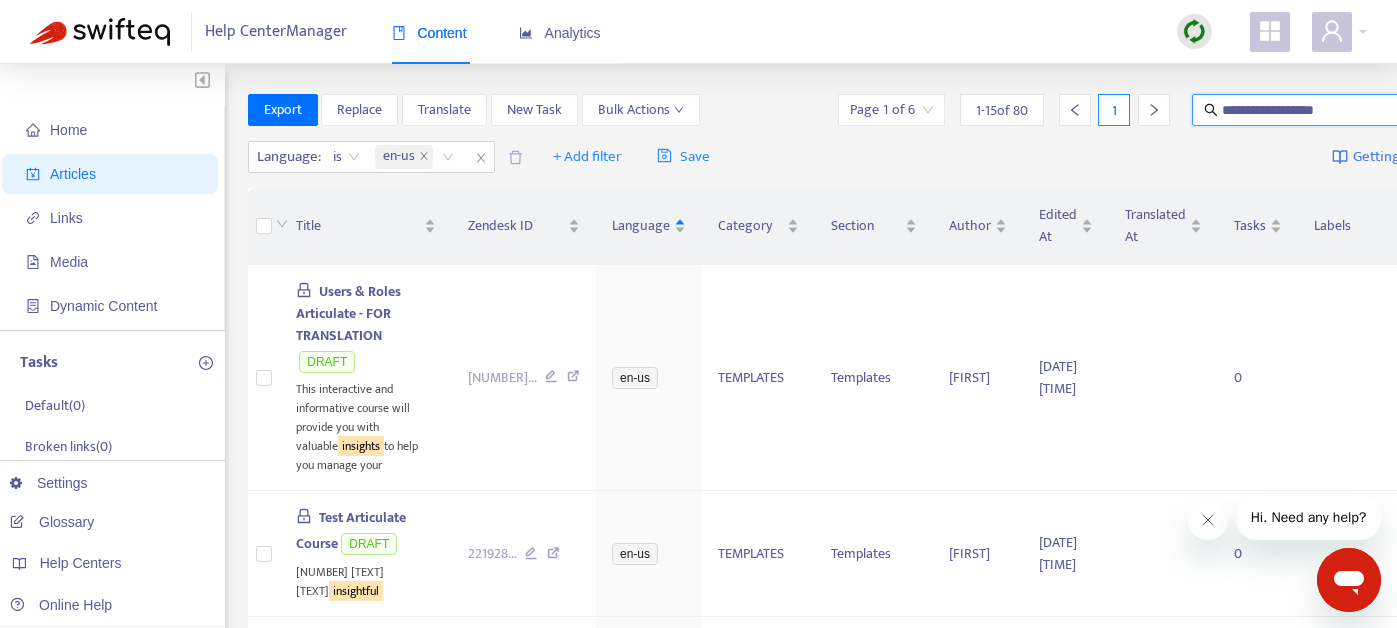 click on "**********" at bounding box center [1318, 110] 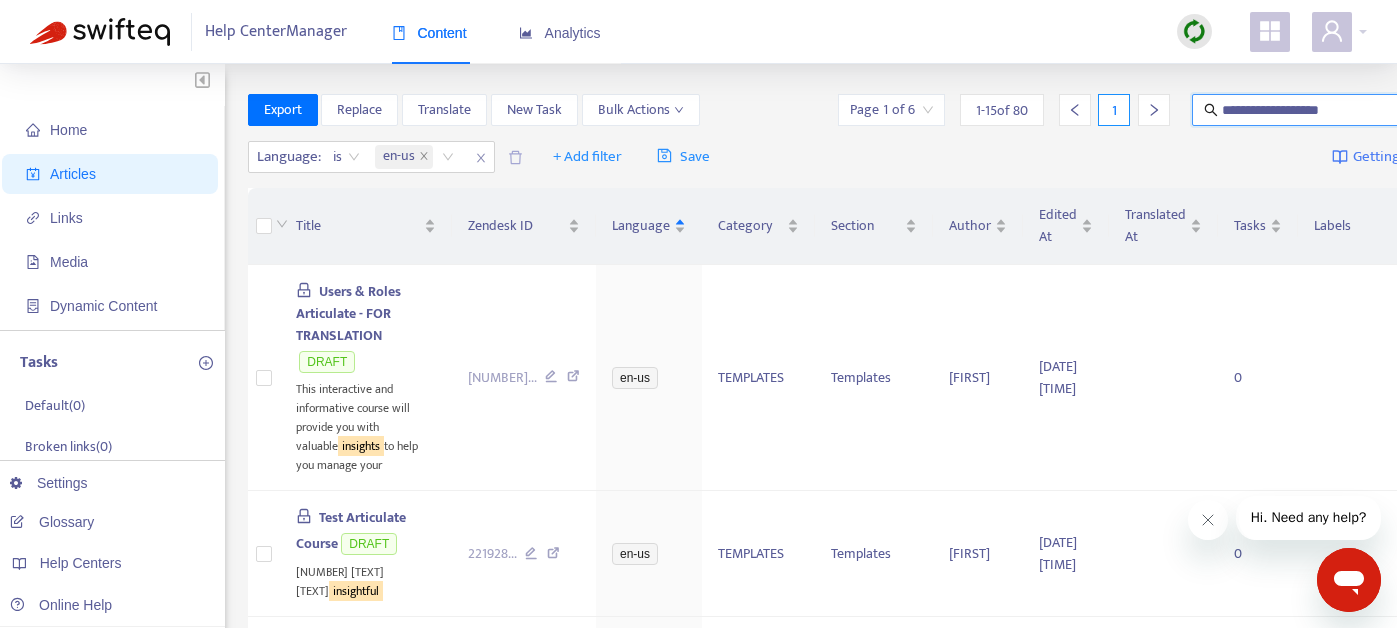 click on "**********" at bounding box center [1317, 110] 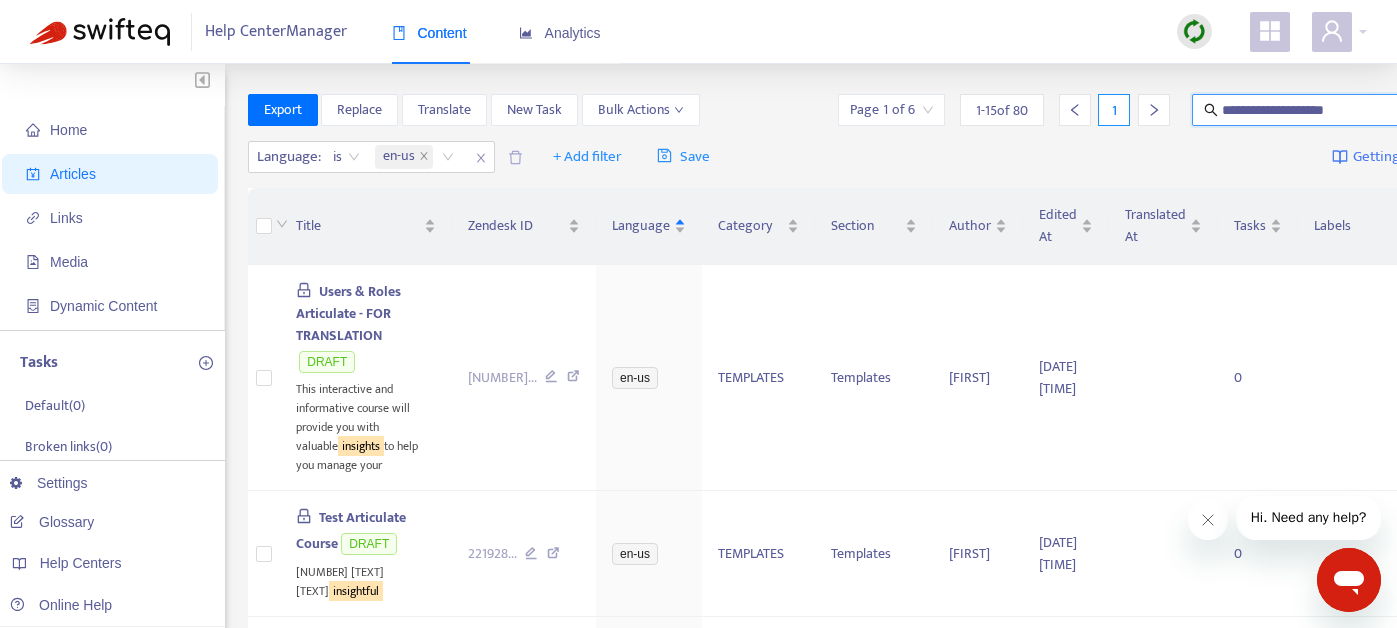 type on "**********" 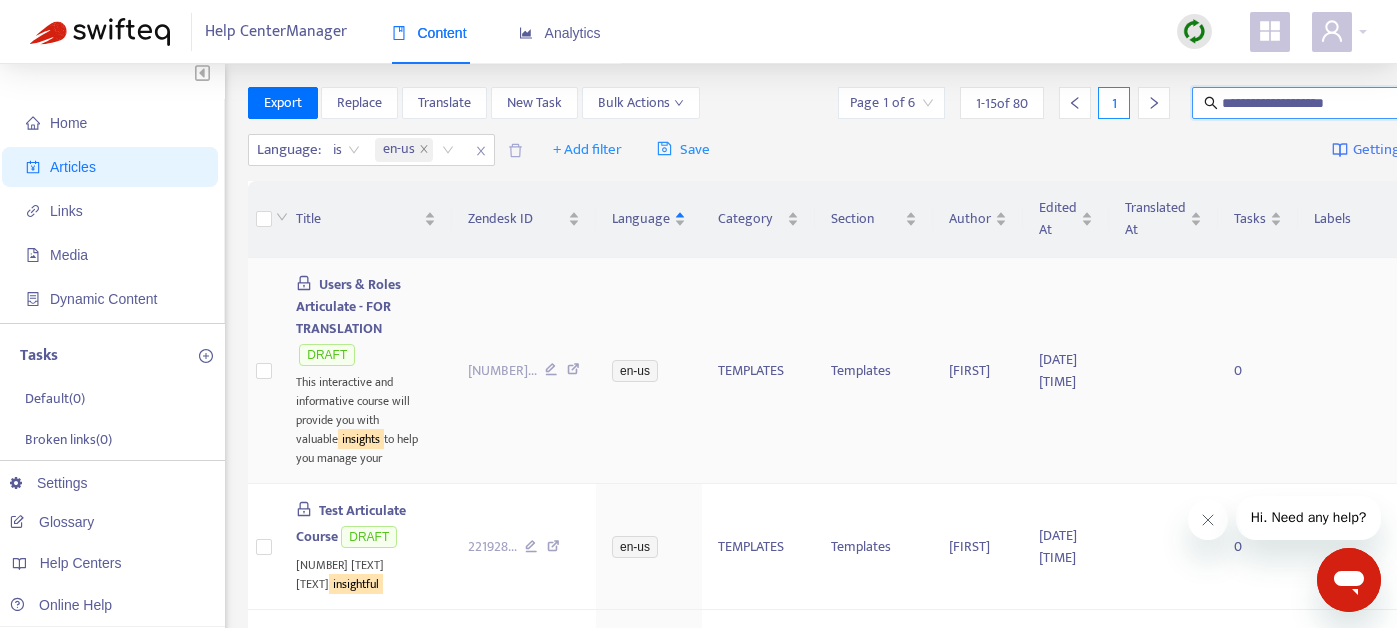 scroll, scrollTop: 0, scrollLeft: 0, axis: both 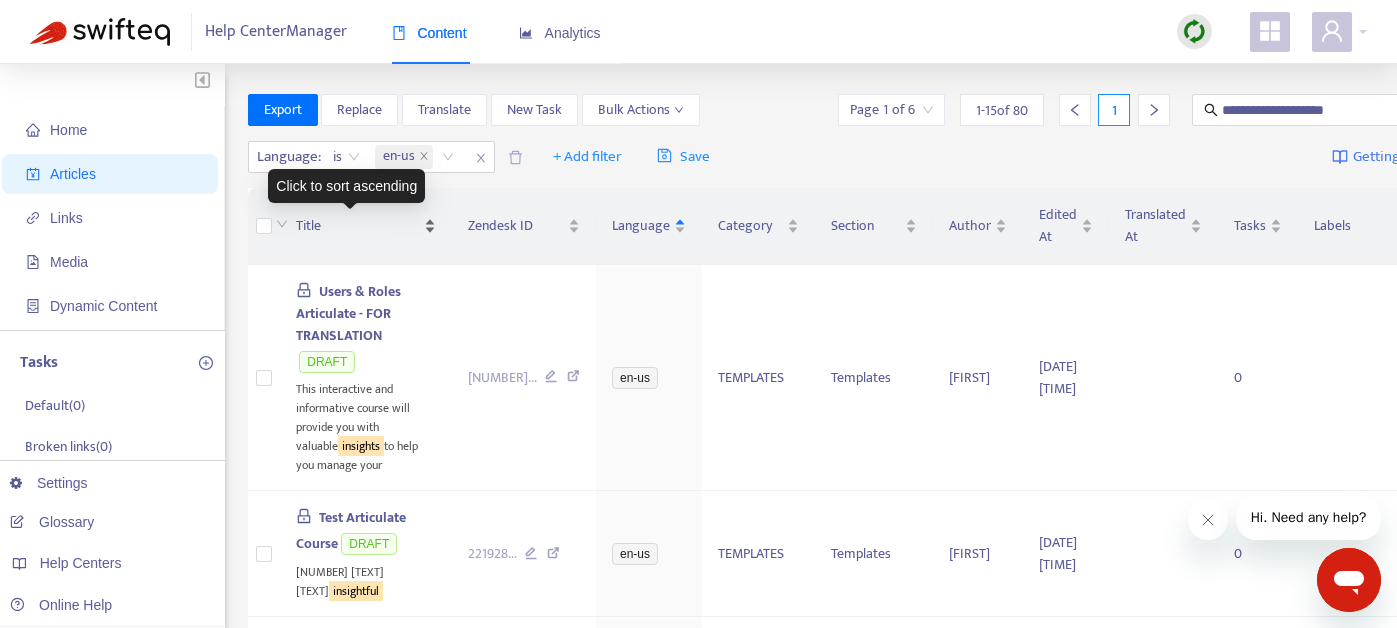 click on "Title" at bounding box center [366, 226] 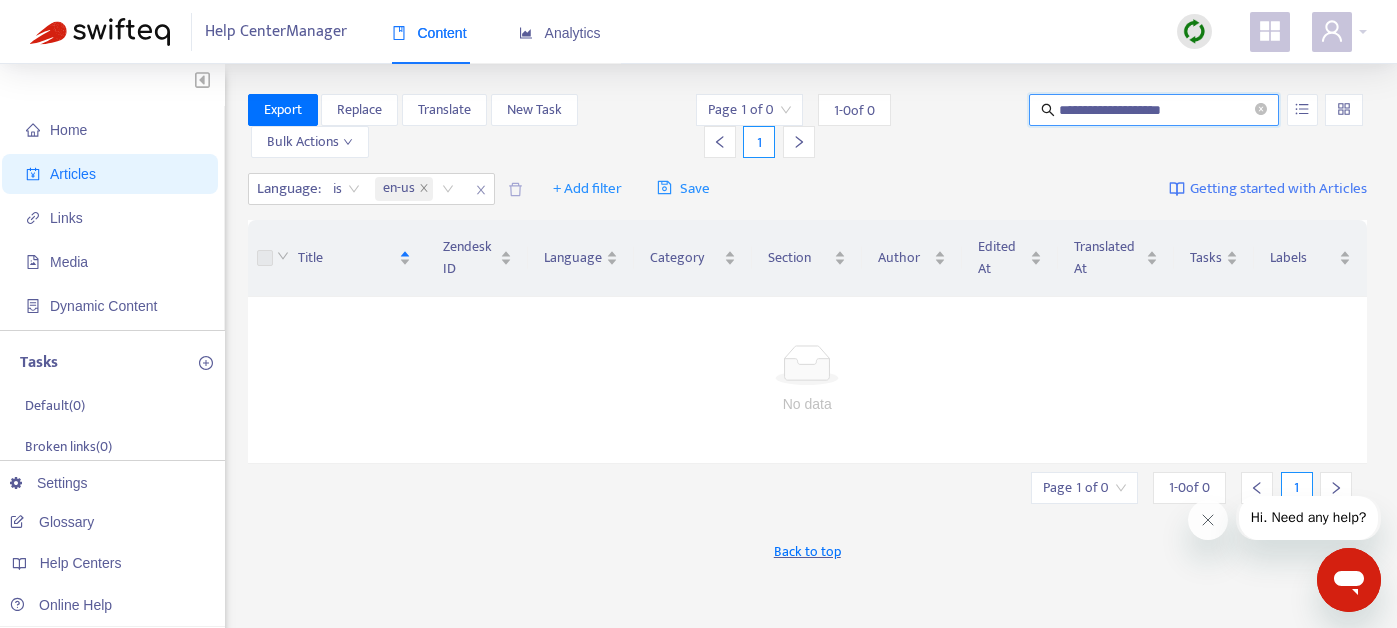 click on "**********" at bounding box center (1155, 110) 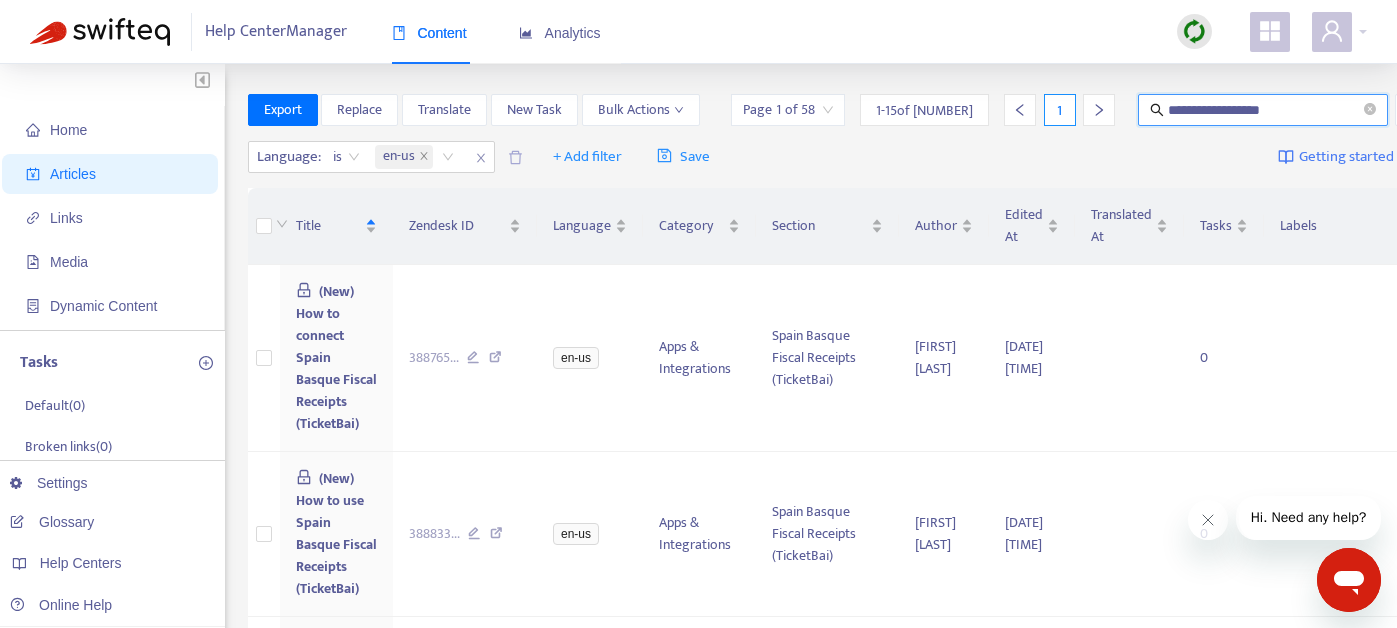 type on "**********" 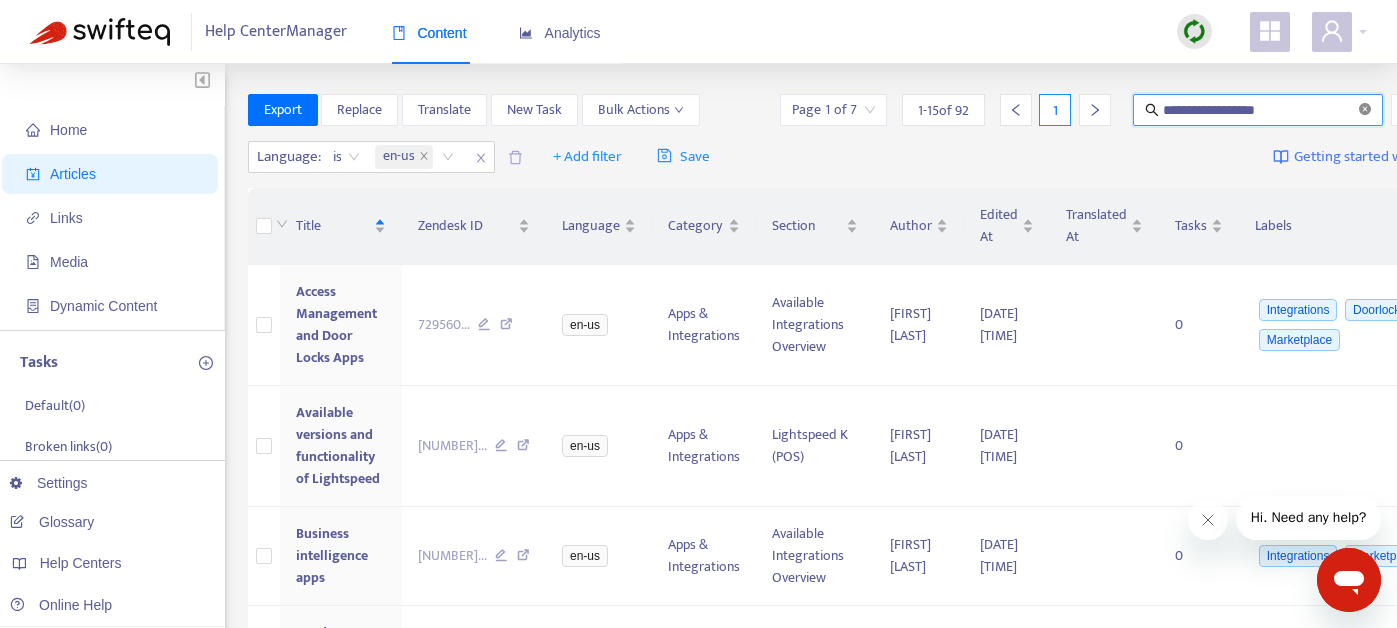 click 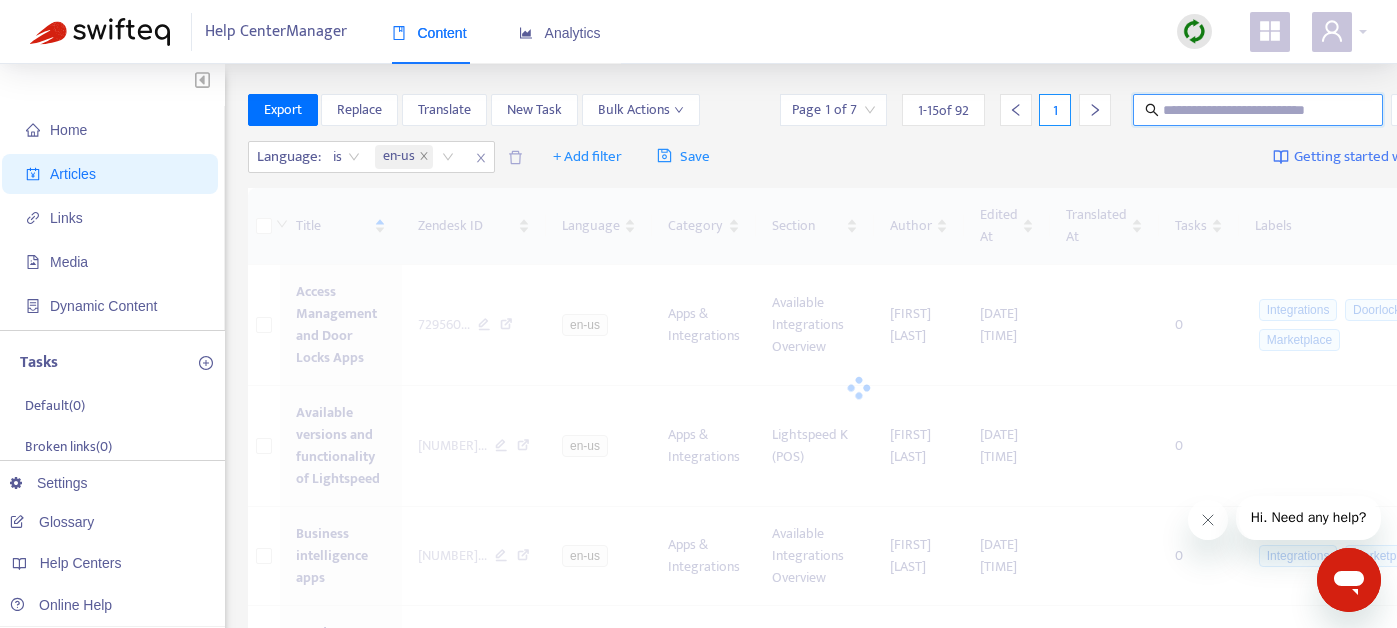 click at bounding box center (1259, 110) 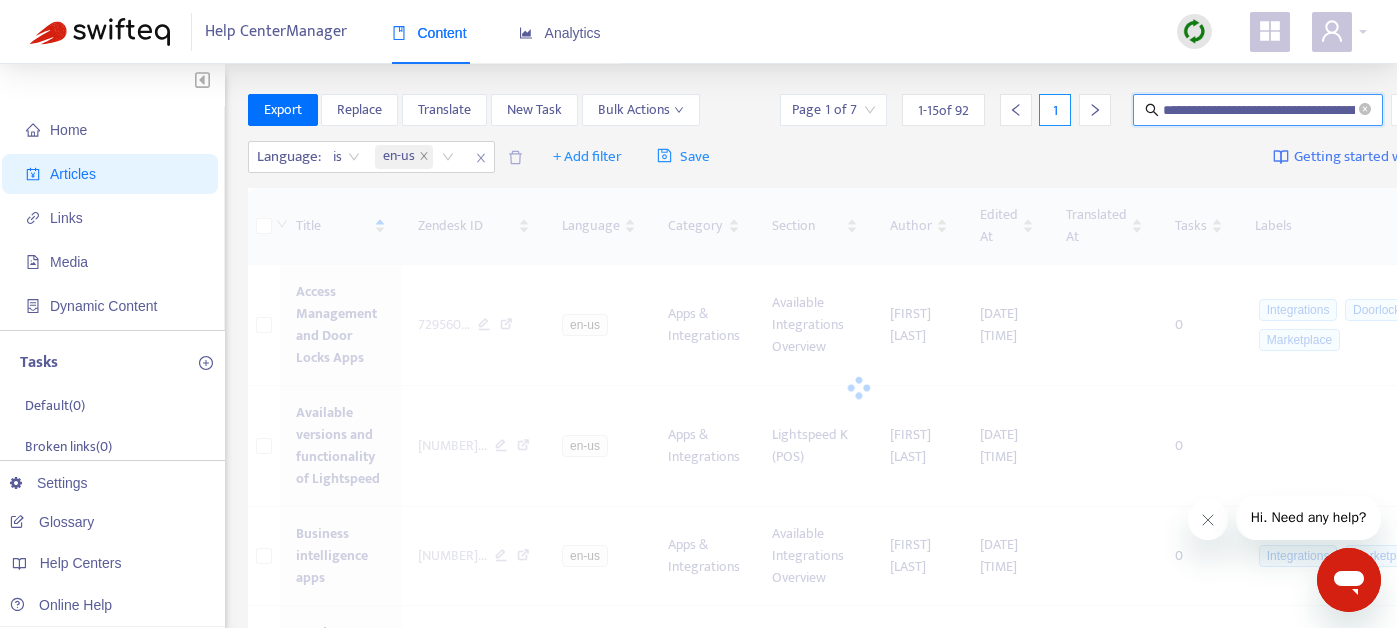 scroll, scrollTop: 0, scrollLeft: 136, axis: horizontal 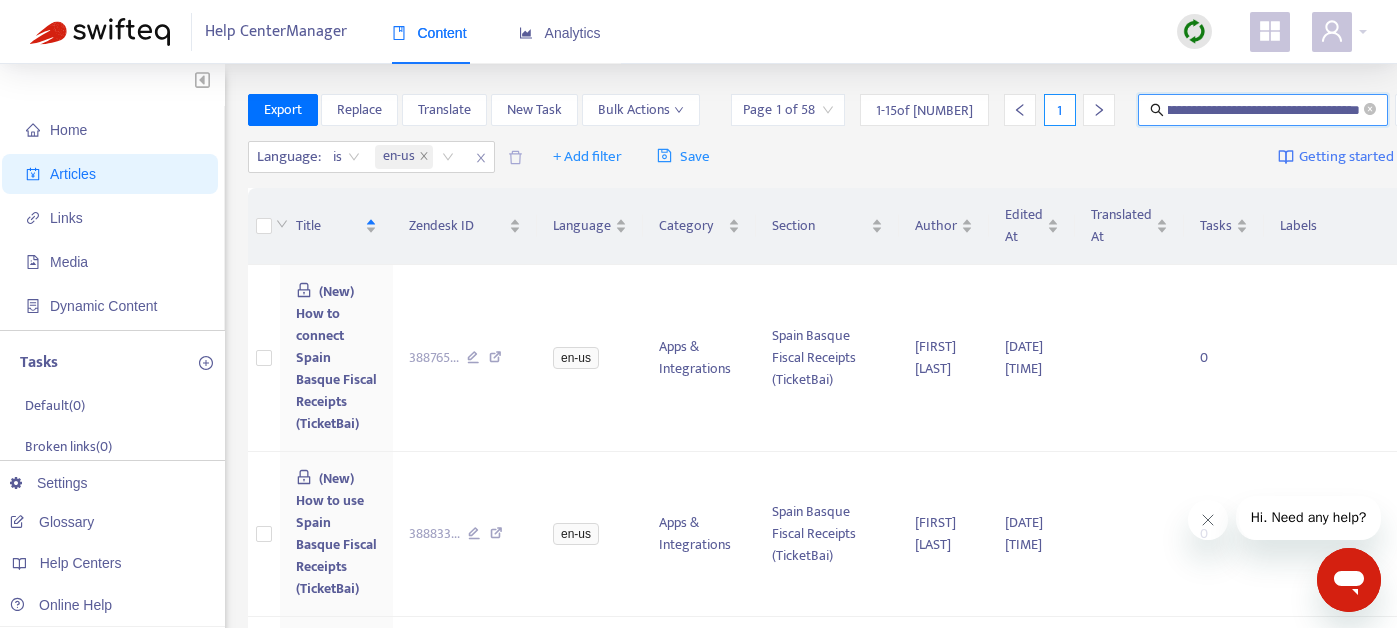 type on "**********" 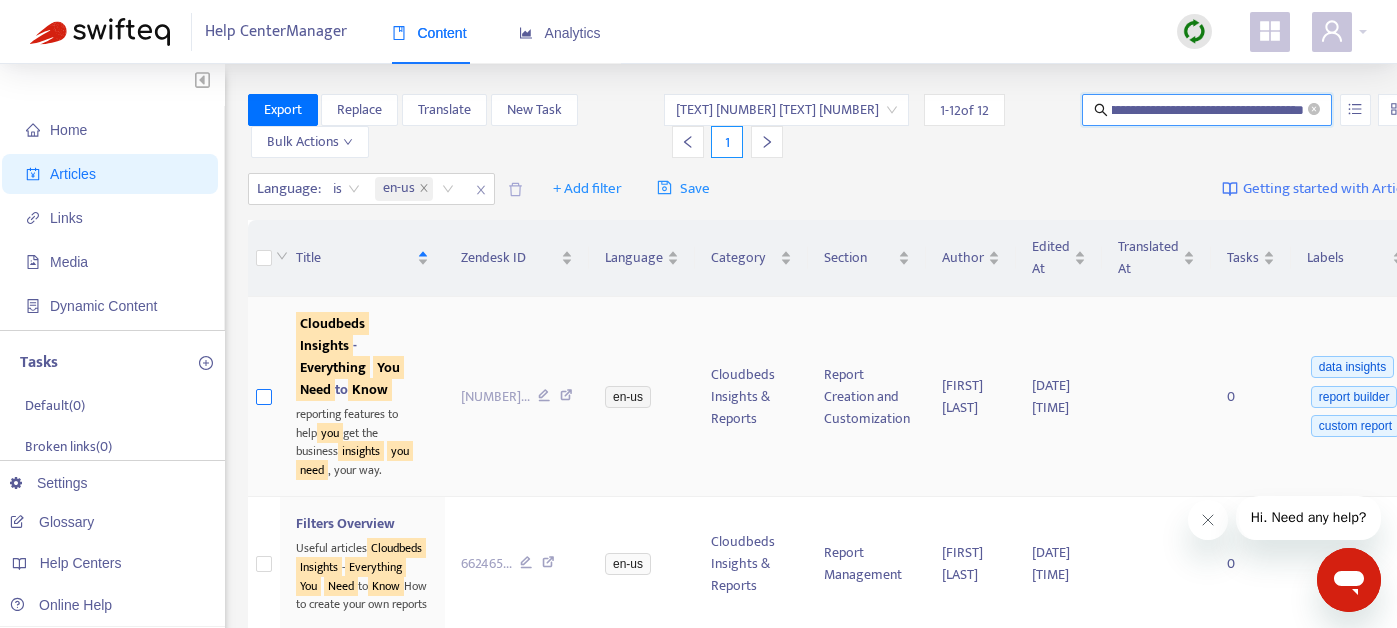 scroll, scrollTop: 0, scrollLeft: 0, axis: both 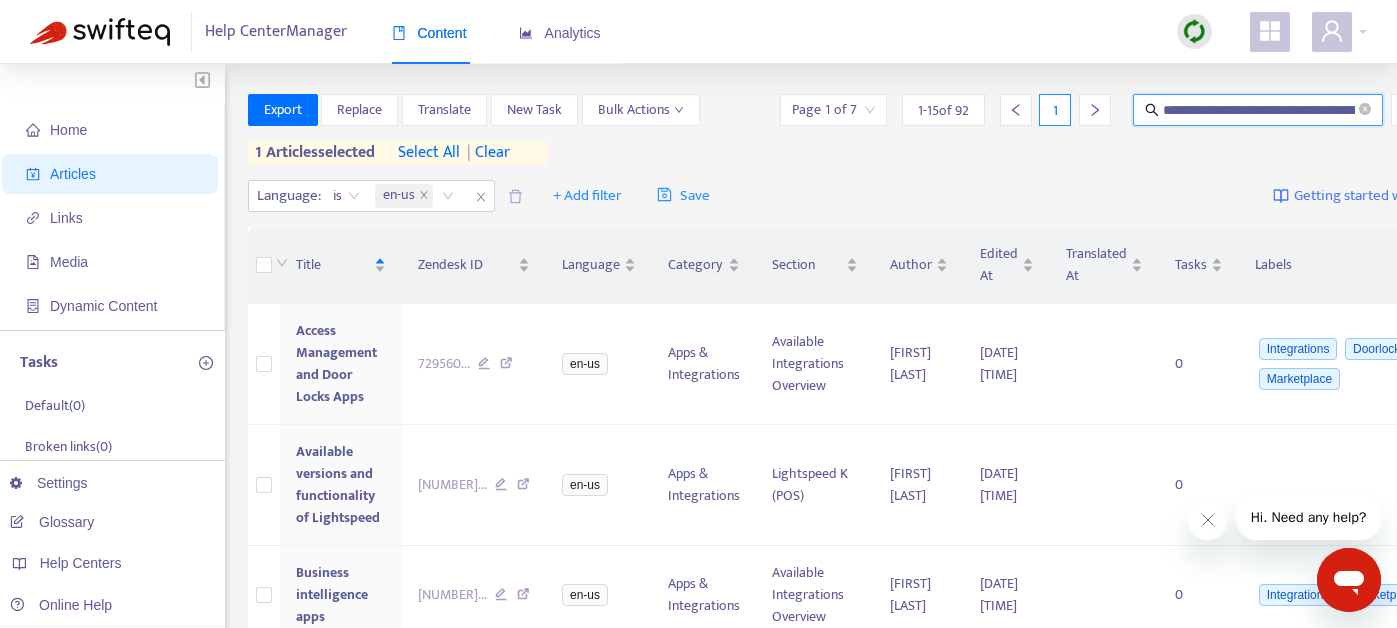 click on "**********" at bounding box center (1259, 110) 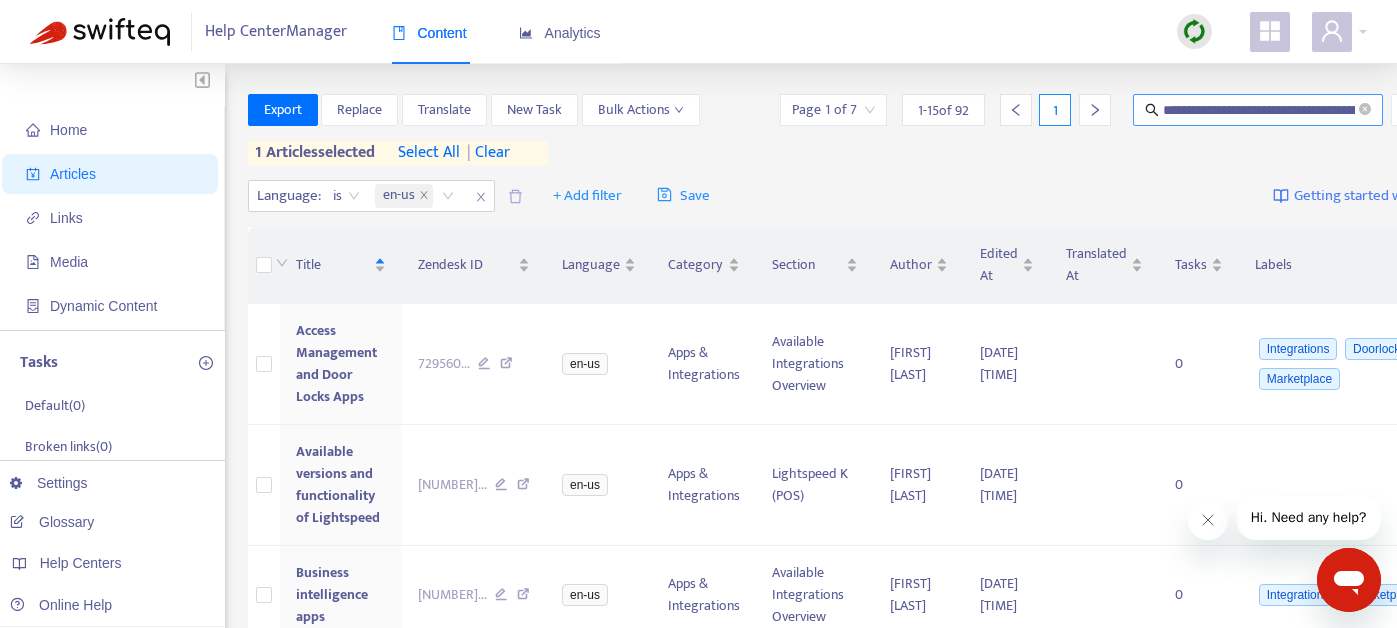 click on "**********" at bounding box center (1258, 110) 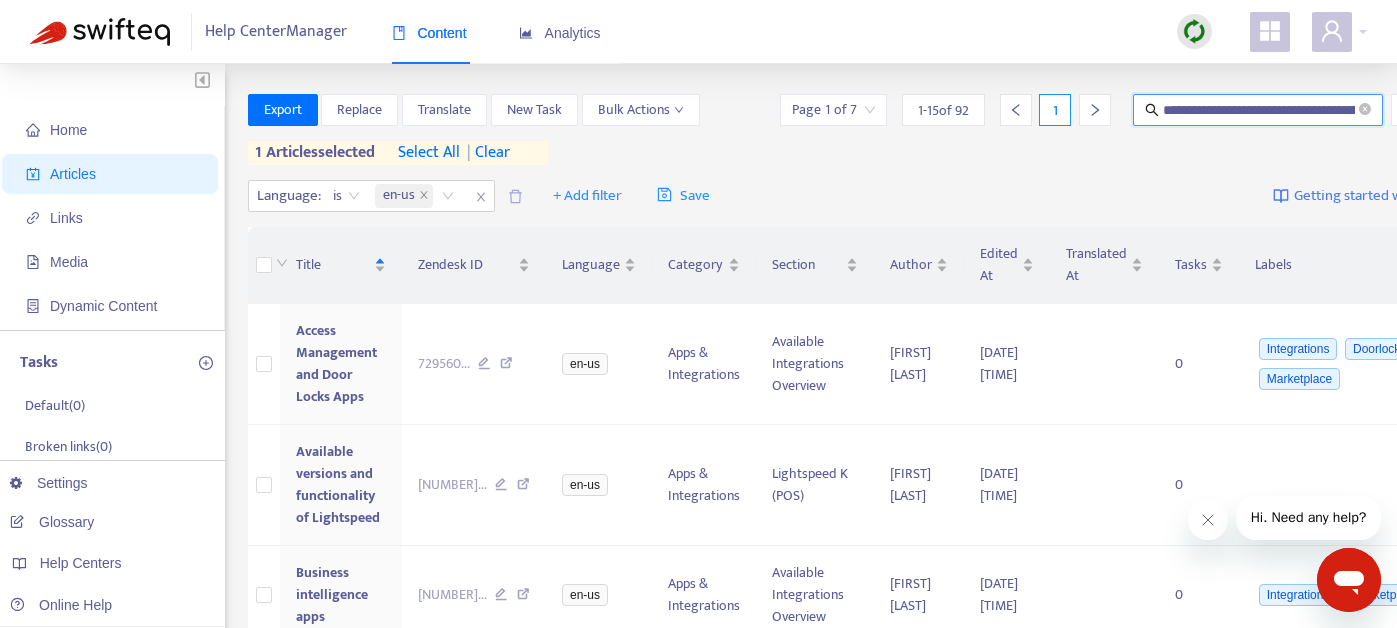 click on "**********" at bounding box center (1258, 110) 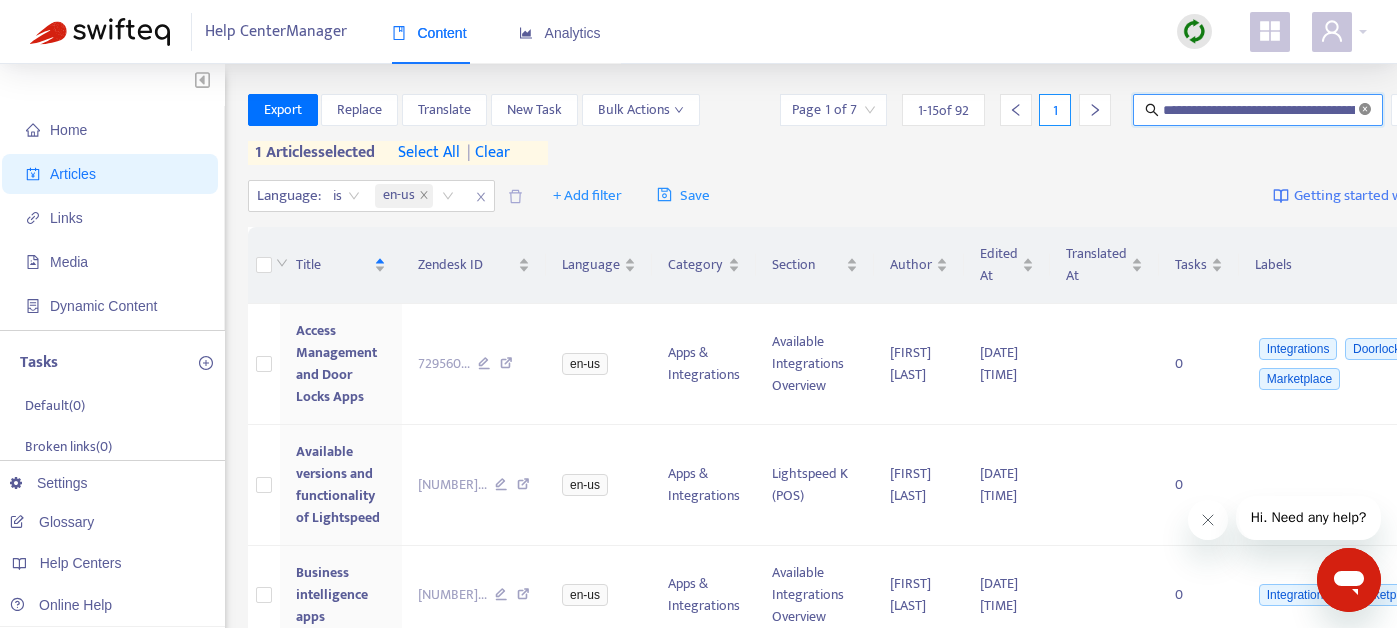 click 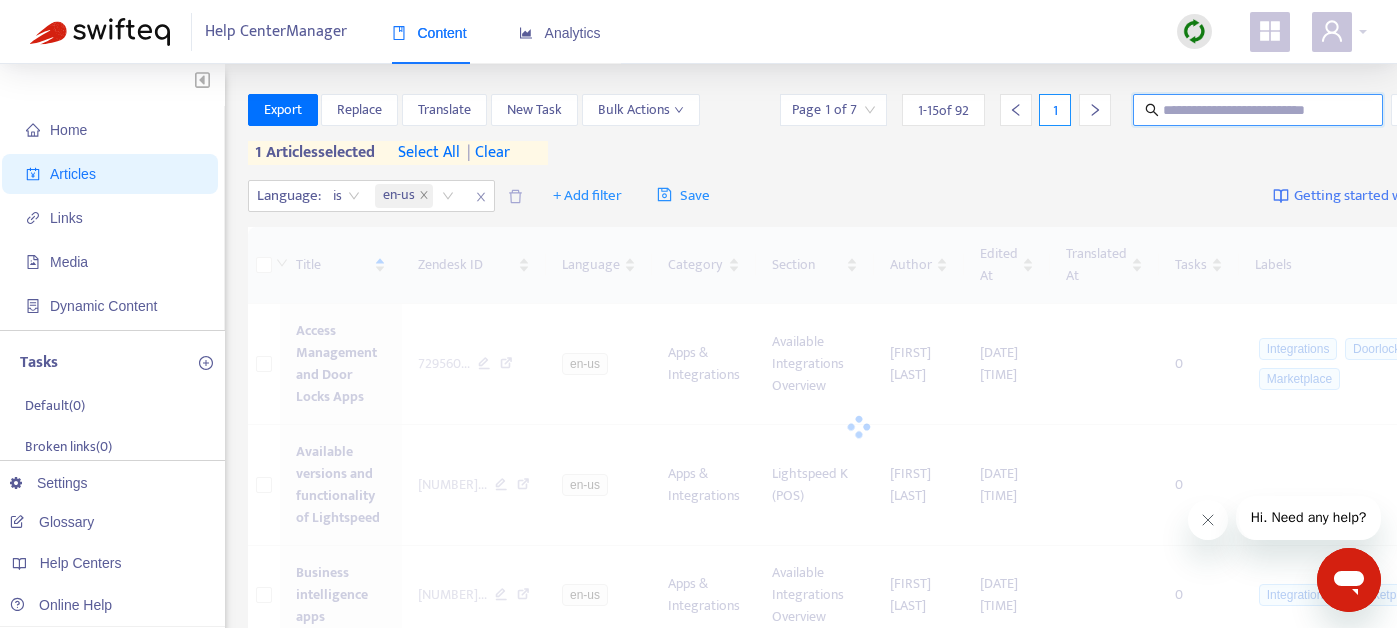 click at bounding box center (1259, 110) 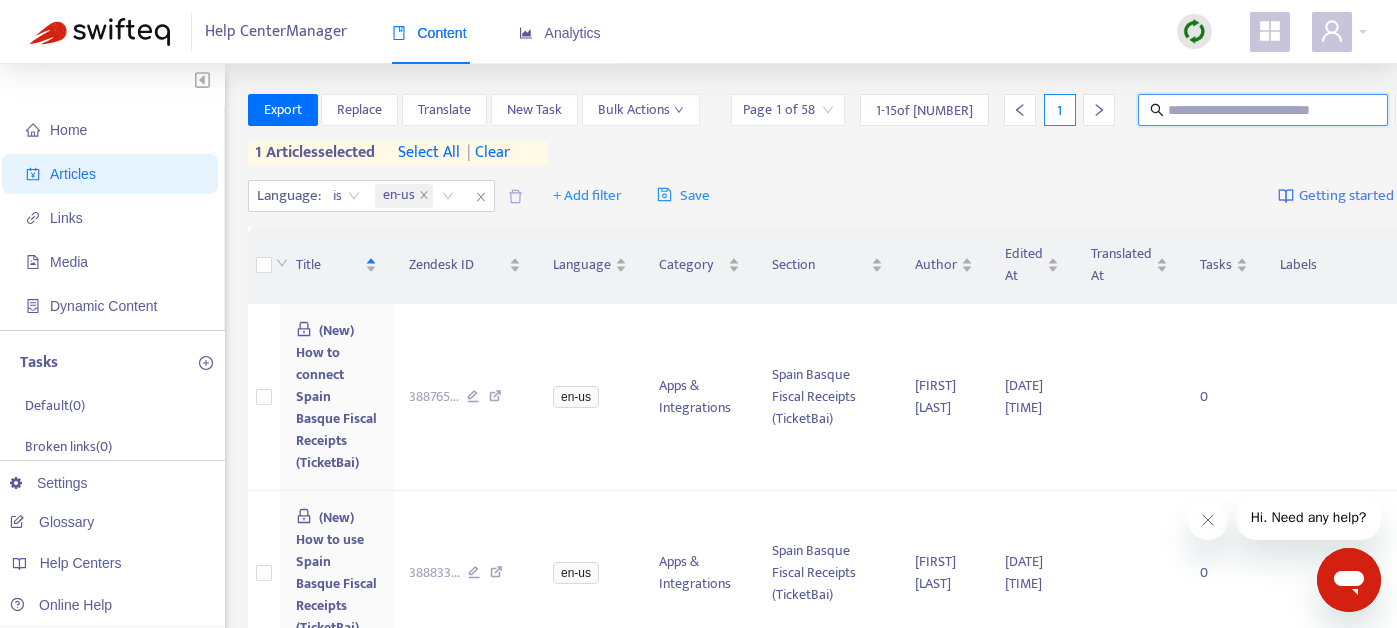 paste on "**********" 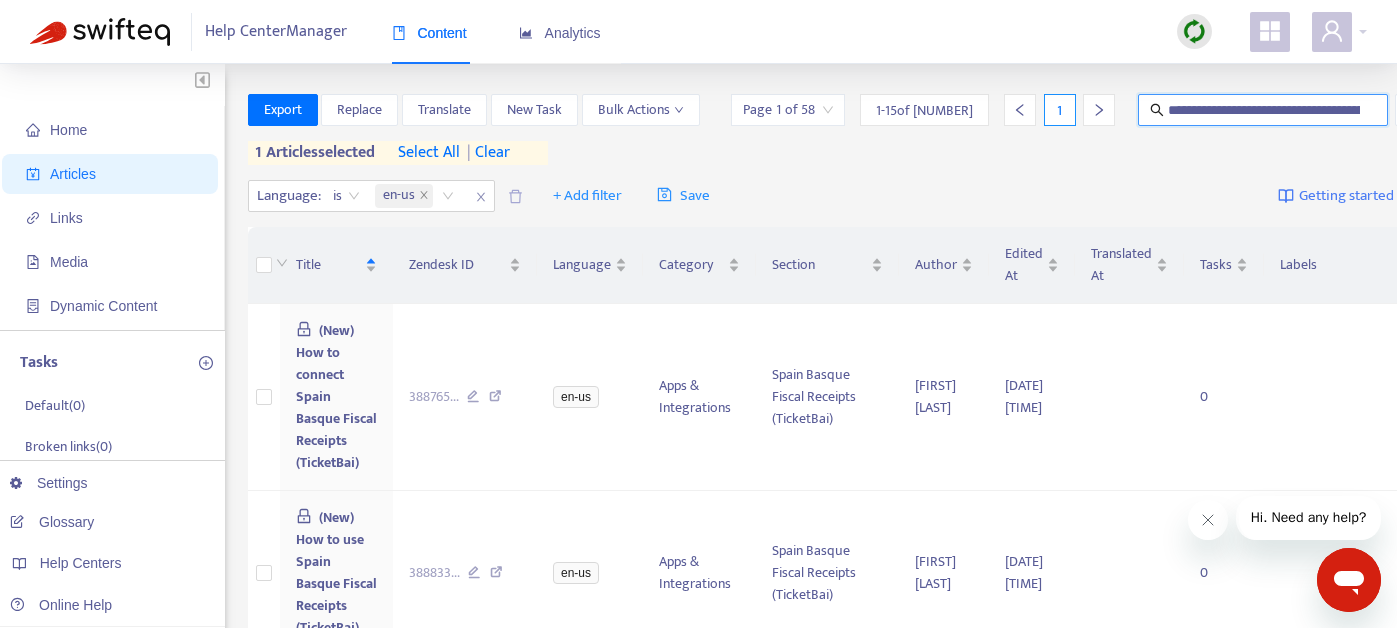 scroll, scrollTop: 0, scrollLeft: 136, axis: horizontal 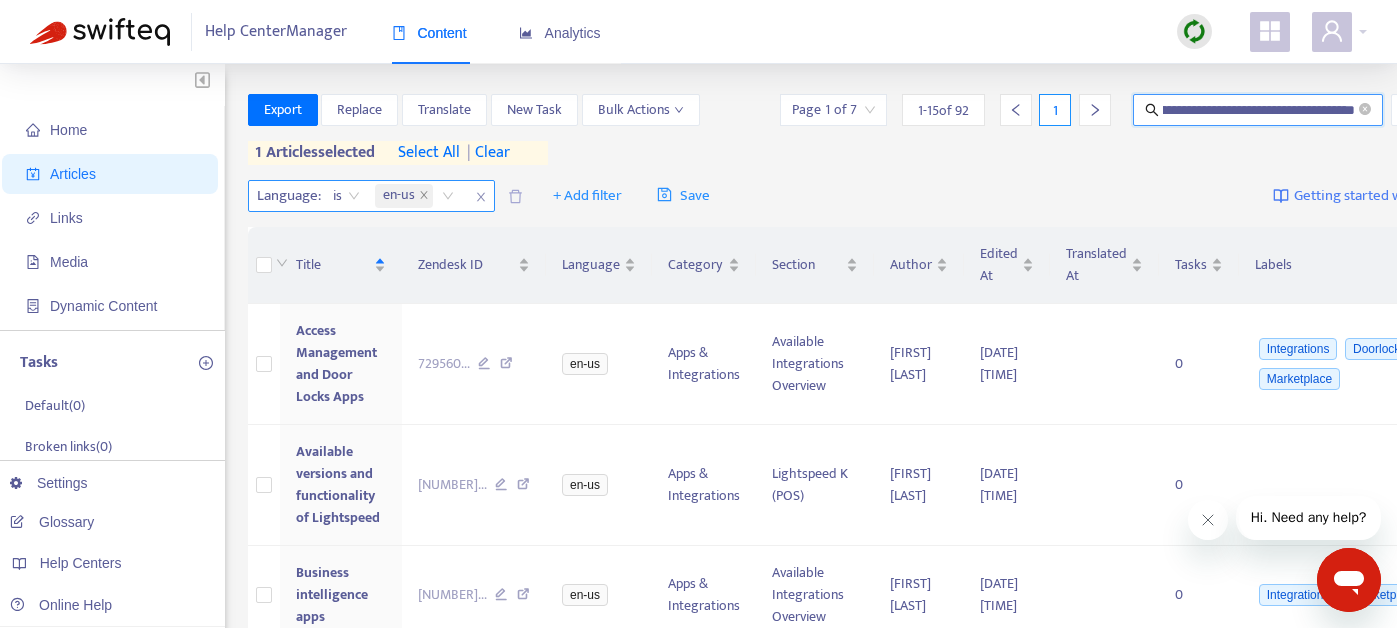 type on "**********" 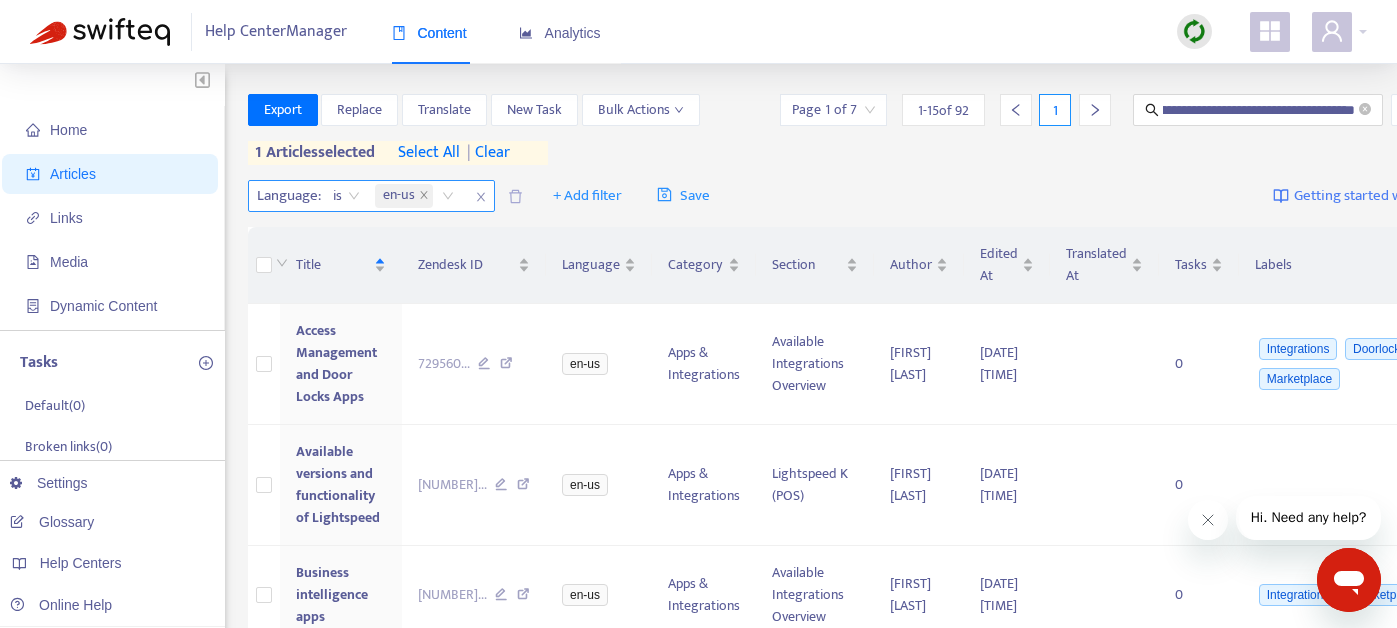 scroll, scrollTop: 0, scrollLeft: 0, axis: both 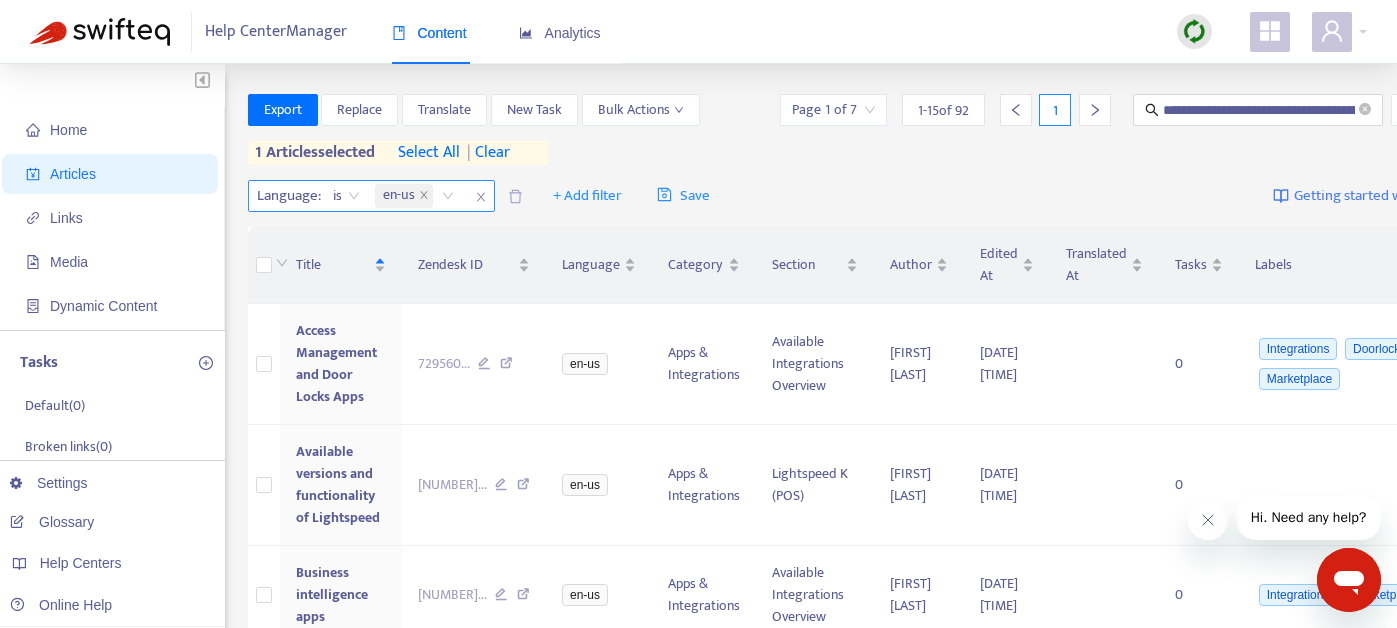 click at bounding box center (481, 197) 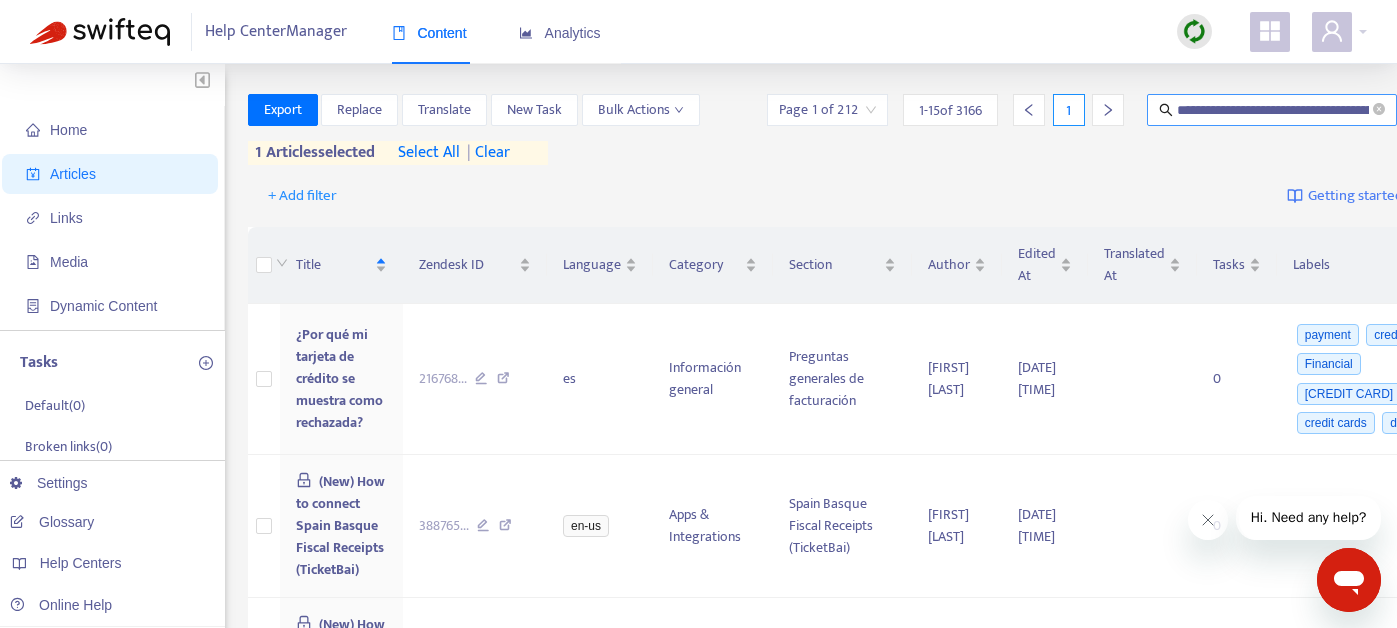 click on "**********" at bounding box center [1273, 110] 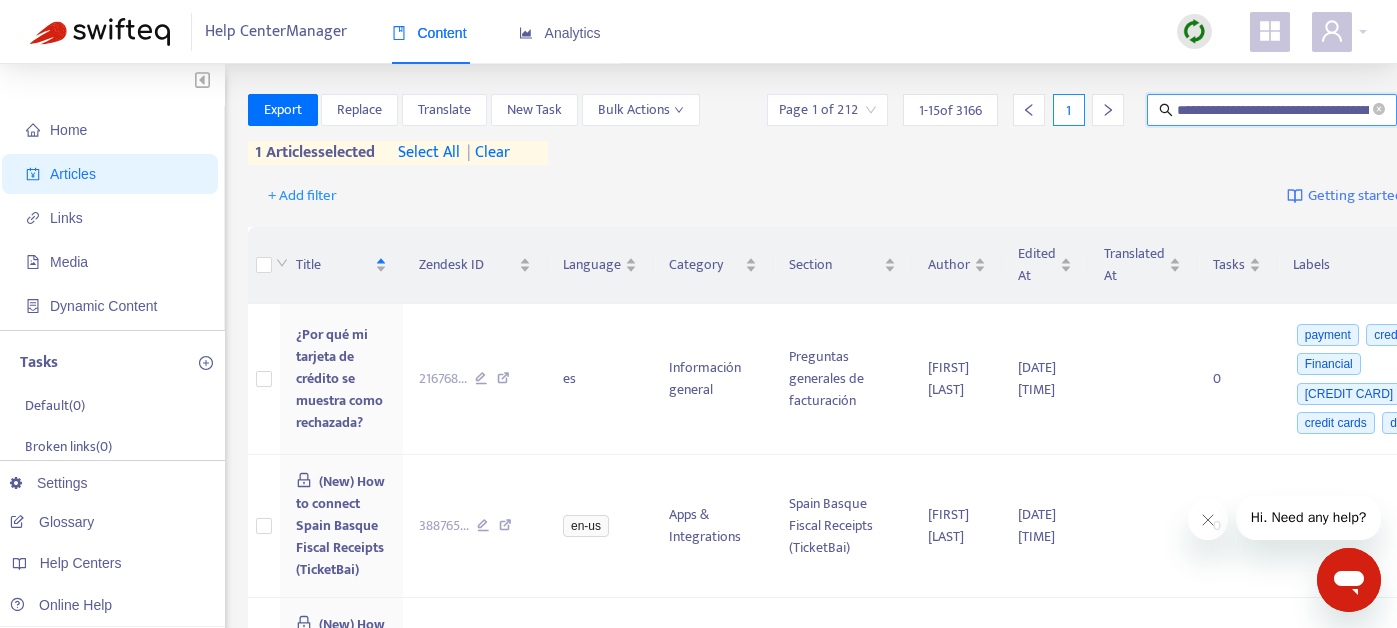 scroll, scrollTop: 0, scrollLeft: 136, axis: horizontal 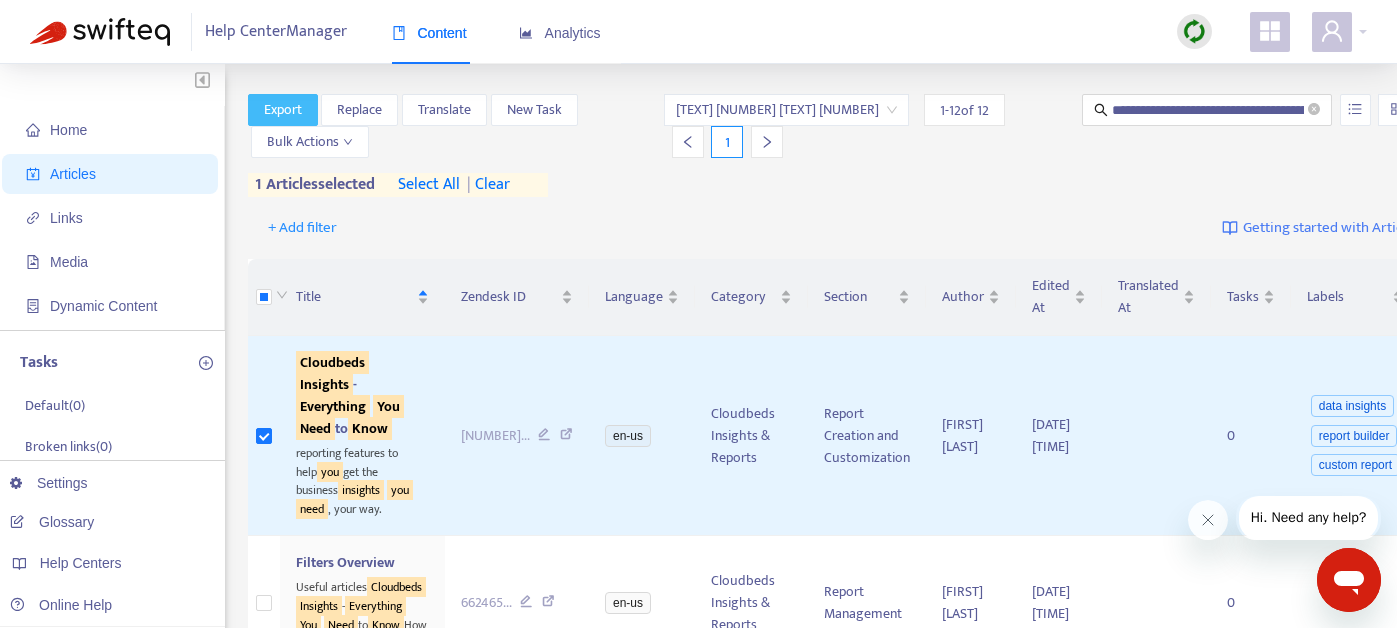 click on "Export" at bounding box center (283, 110) 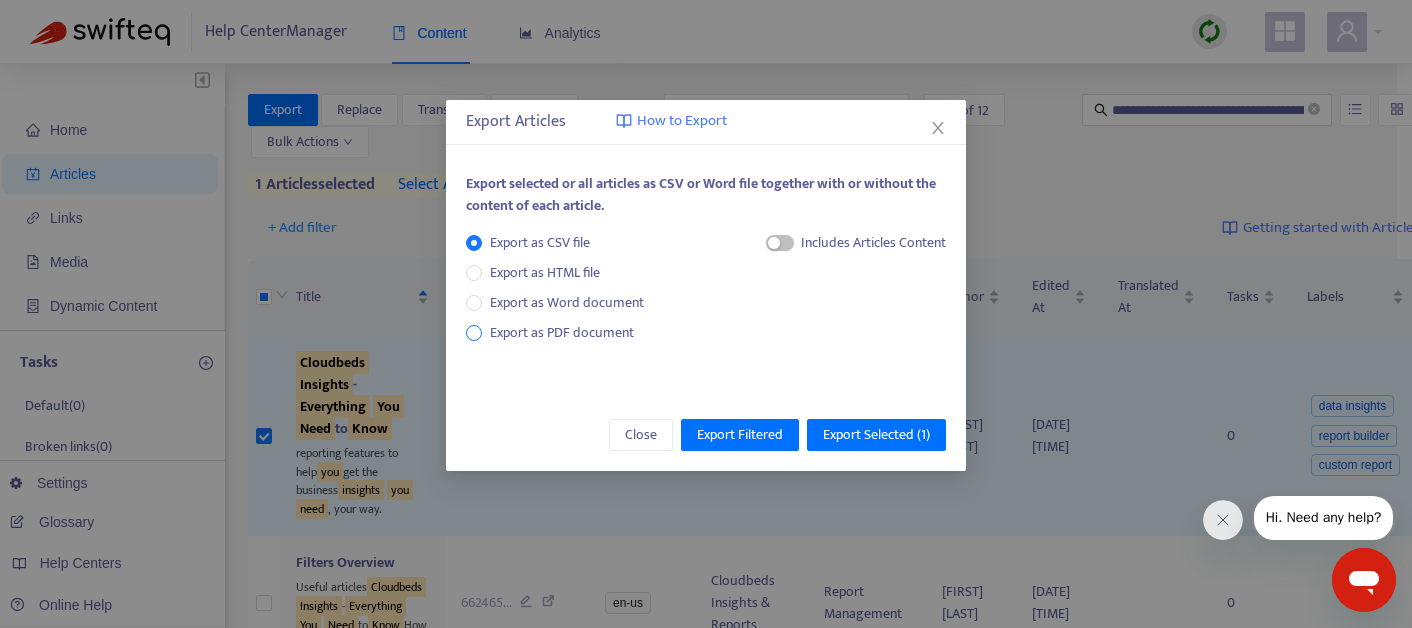 click on "Export as PDF document" at bounding box center (562, 332) 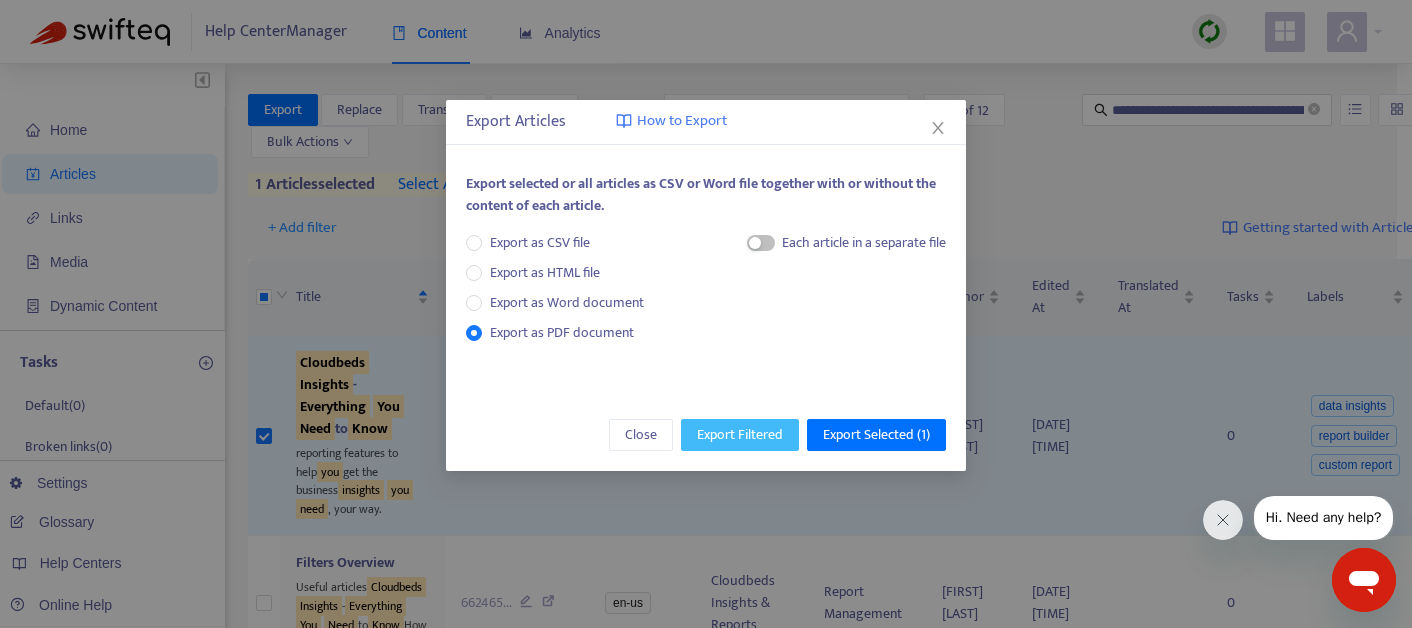 click on "Export Filtered" at bounding box center (740, 435) 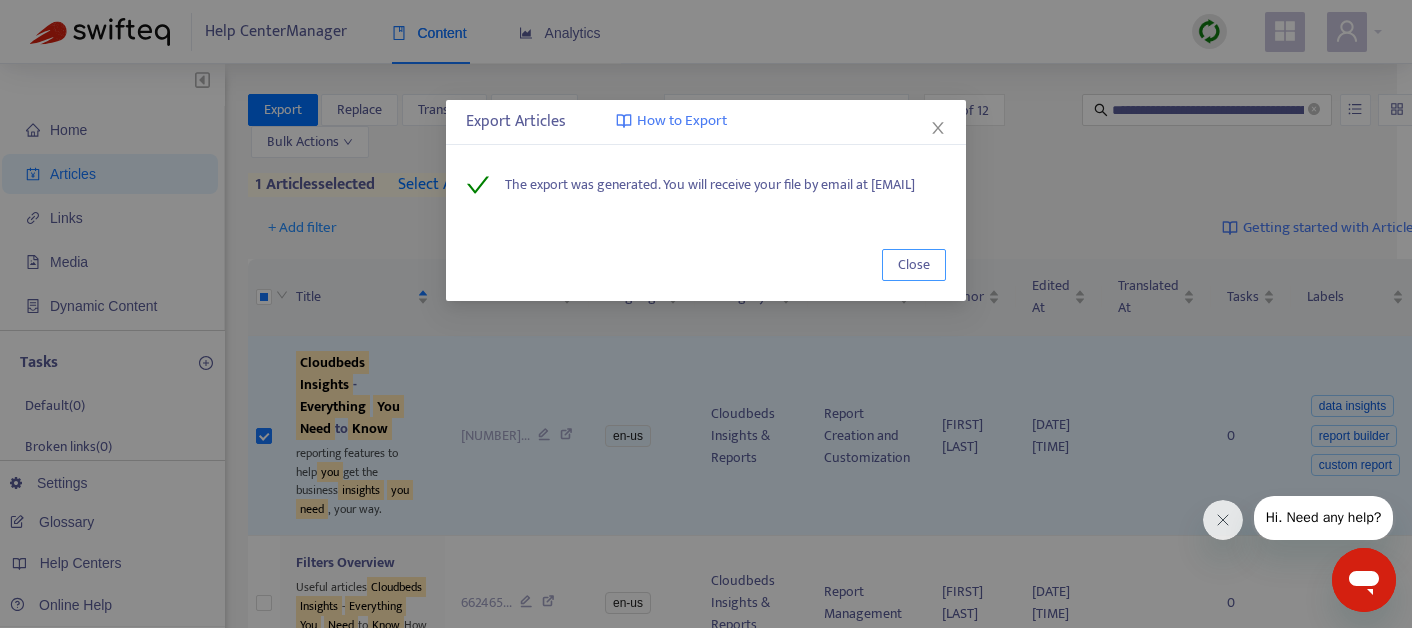 click on "Close" at bounding box center (914, 265) 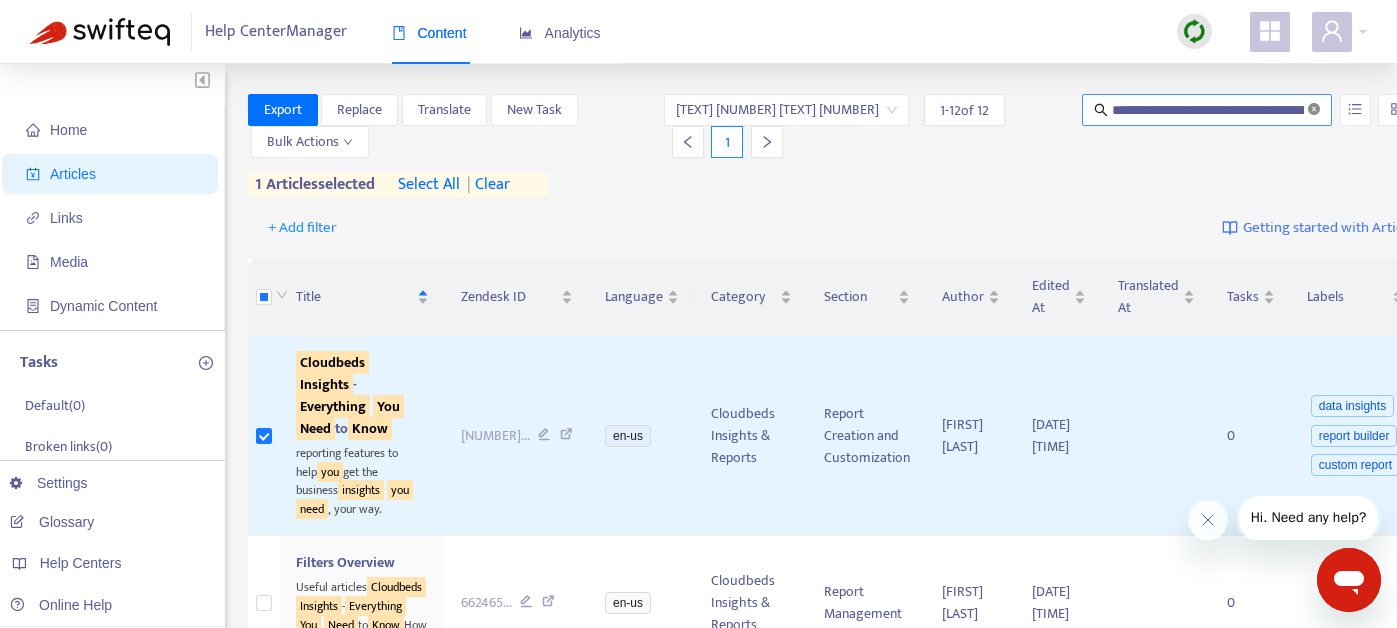 click 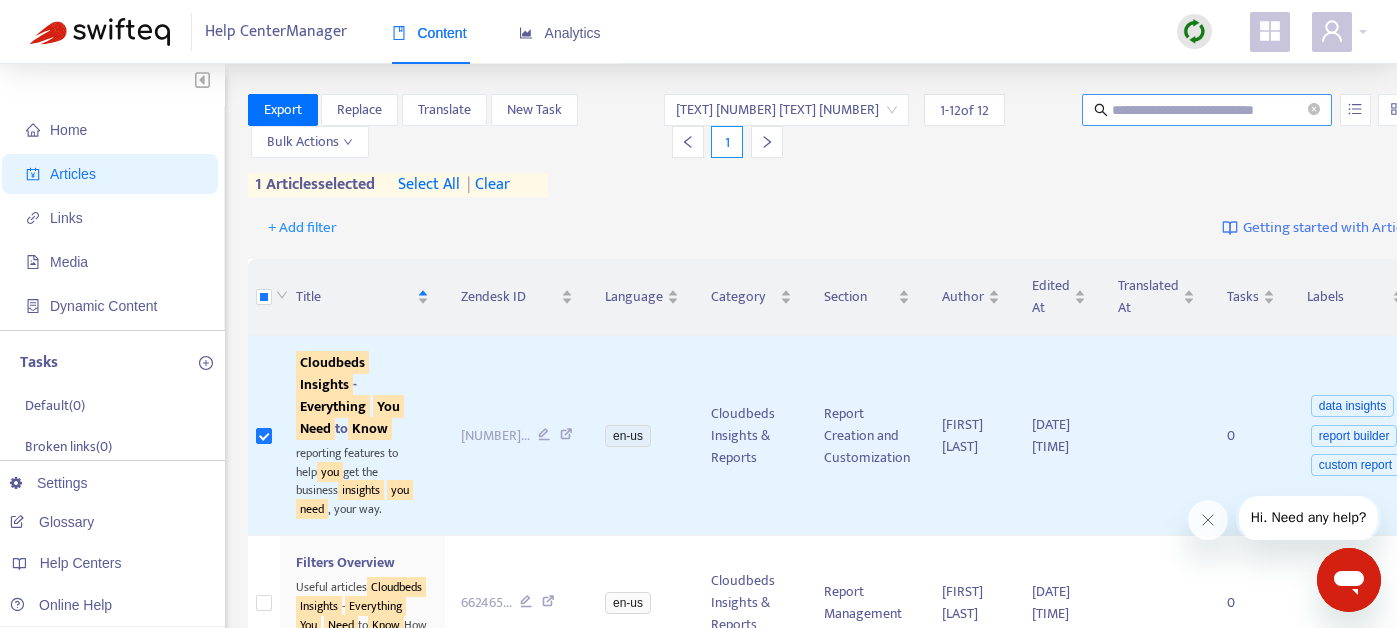scroll, scrollTop: 0, scrollLeft: 0, axis: both 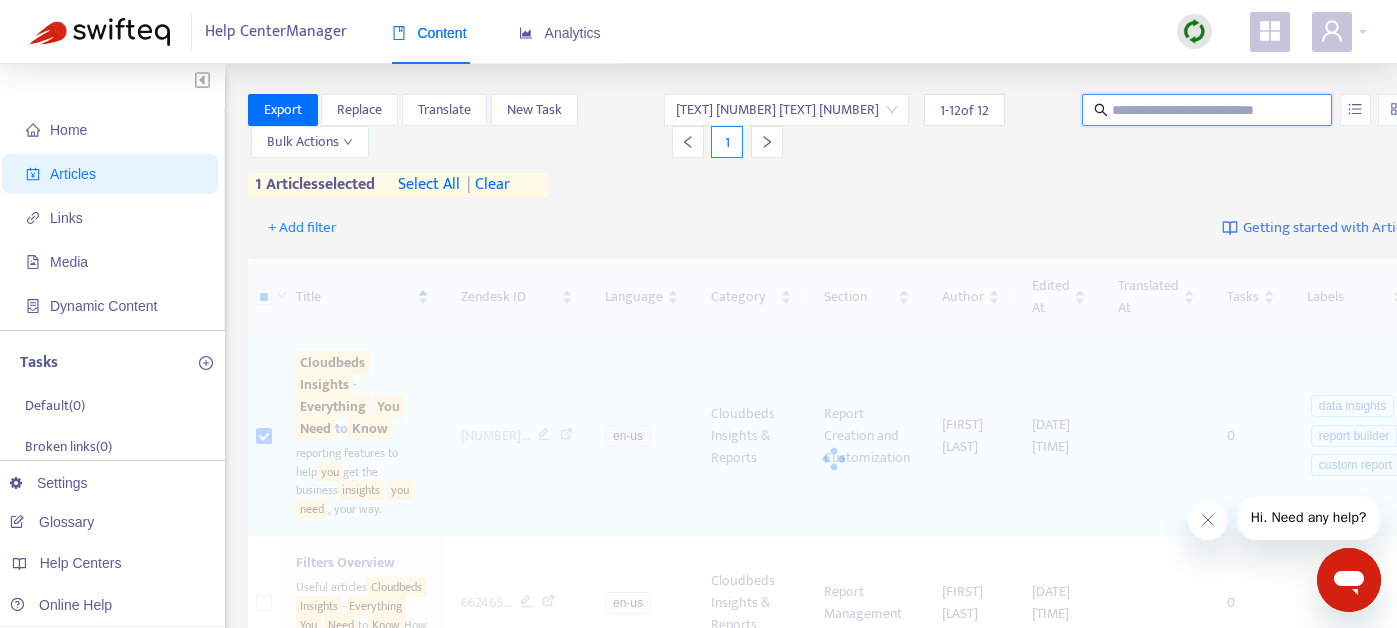 click at bounding box center [1208, 110] 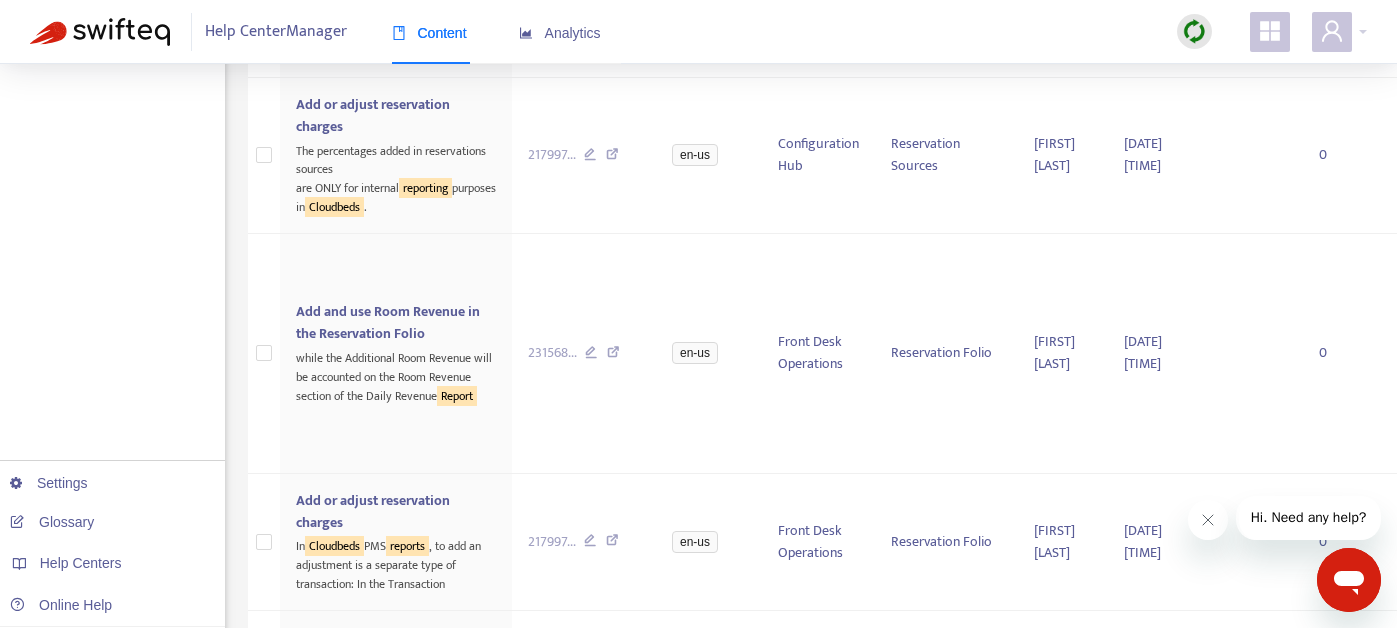 scroll, scrollTop: 1568, scrollLeft: 0, axis: vertical 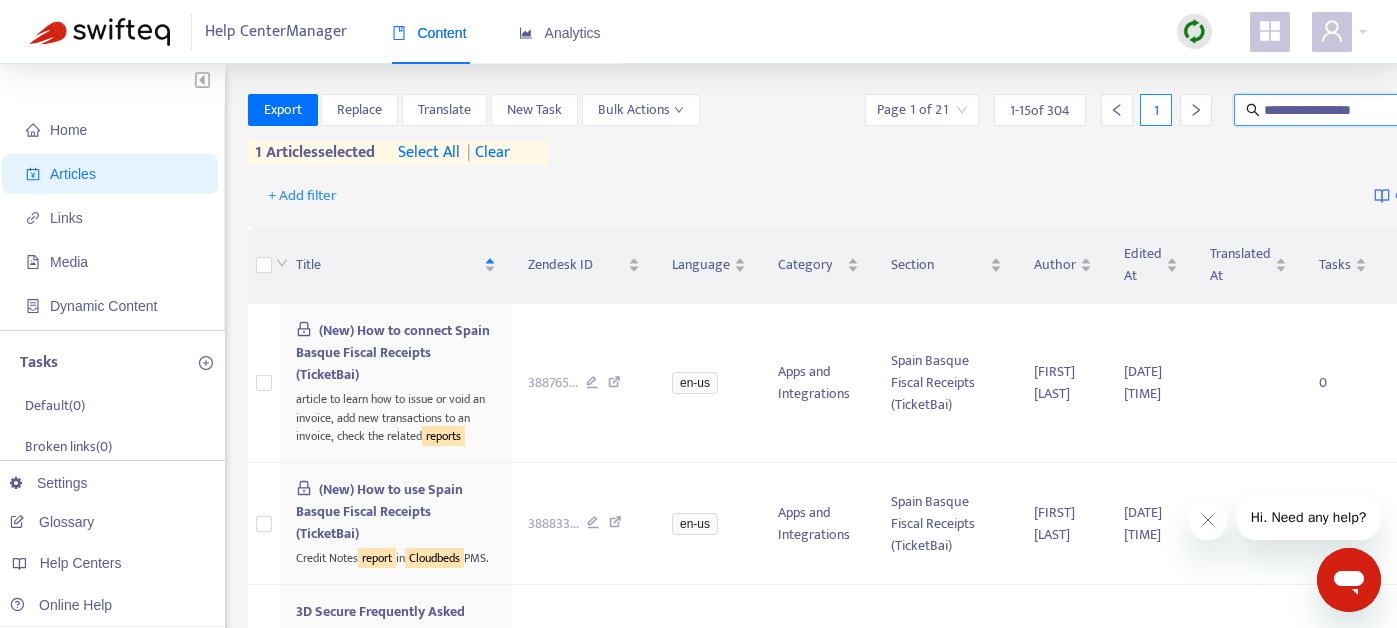drag, startPoint x: 1337, startPoint y: 107, endPoint x: 1131, endPoint y: 93, distance: 206.47517 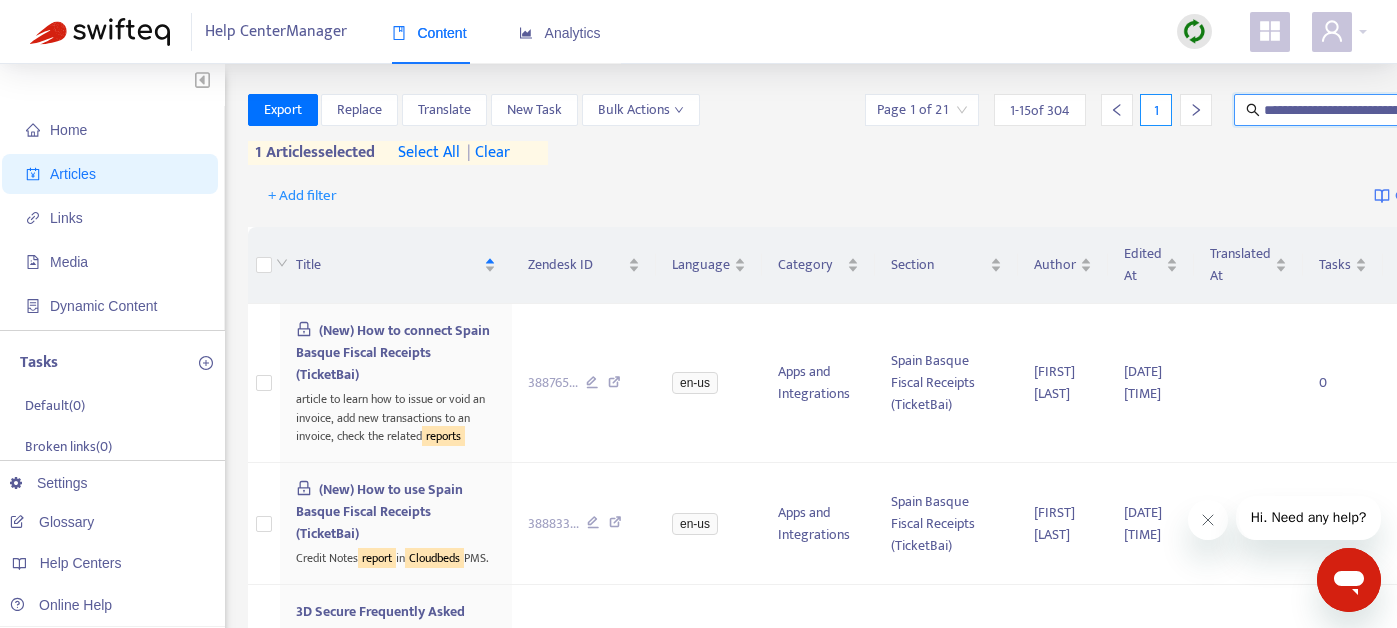 scroll, scrollTop: 0, scrollLeft: 400, axis: horizontal 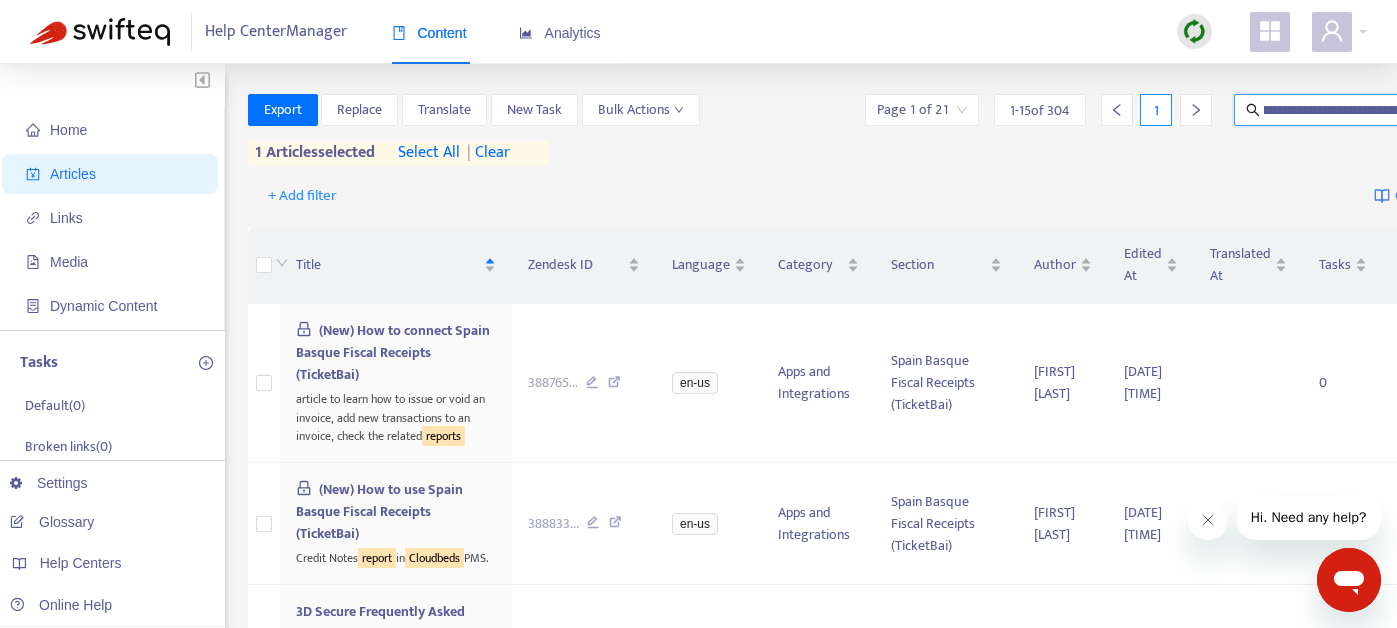 type on "**********" 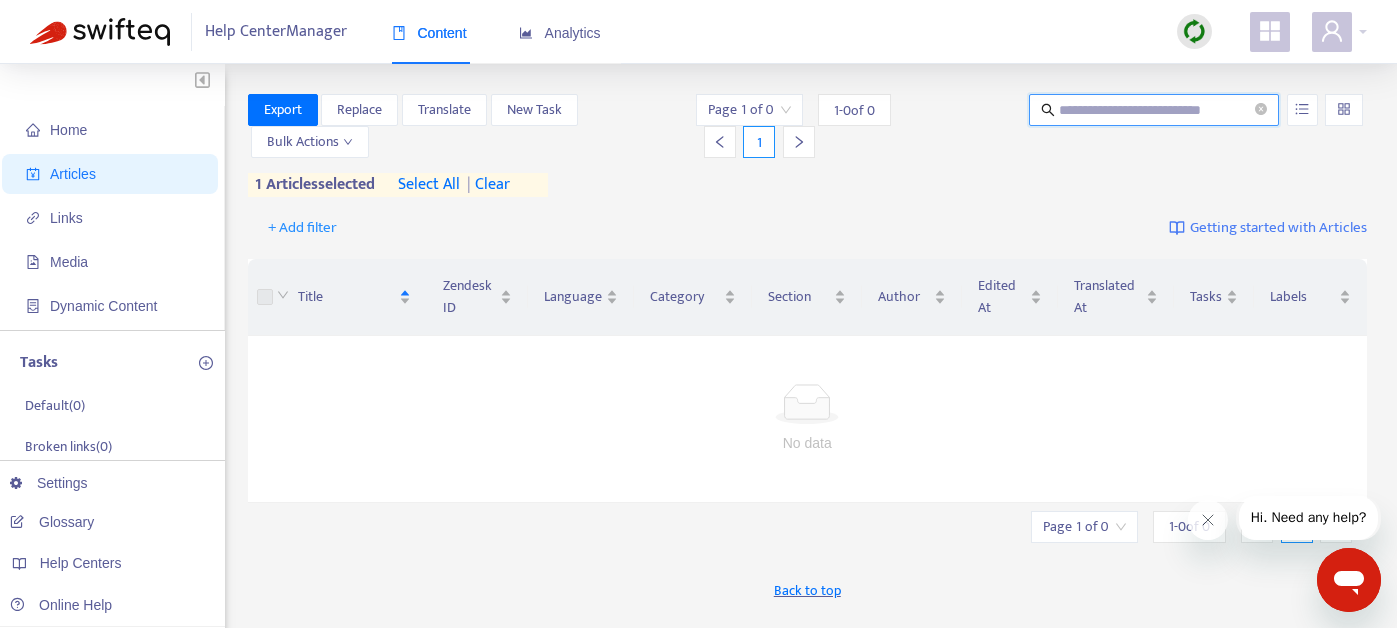 scroll, scrollTop: 0, scrollLeft: 0, axis: both 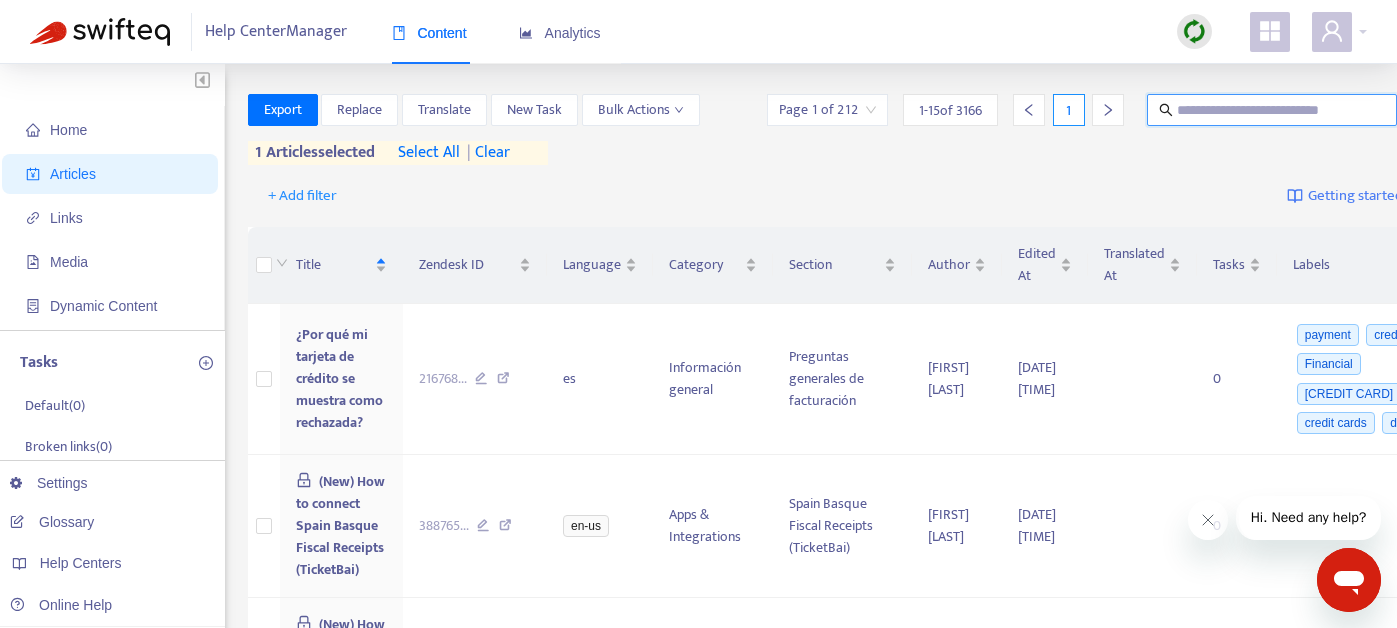 paste on "**********" 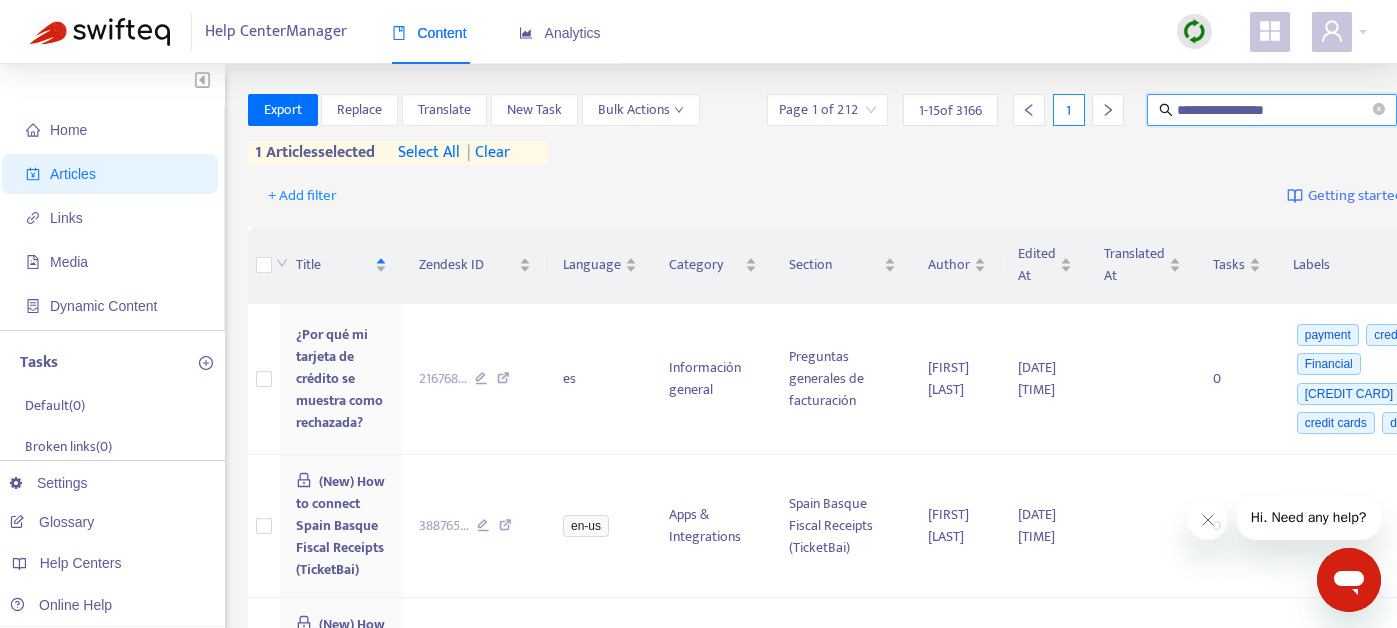type on "**********" 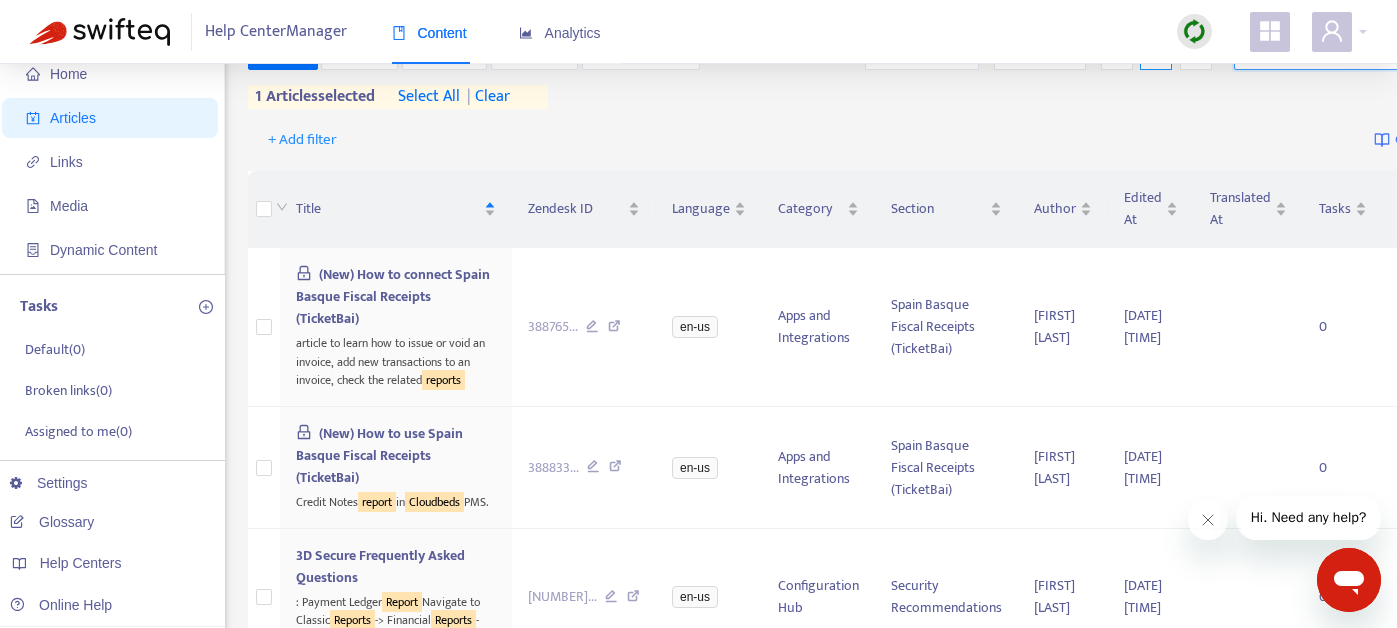 scroll, scrollTop: 0, scrollLeft: 0, axis: both 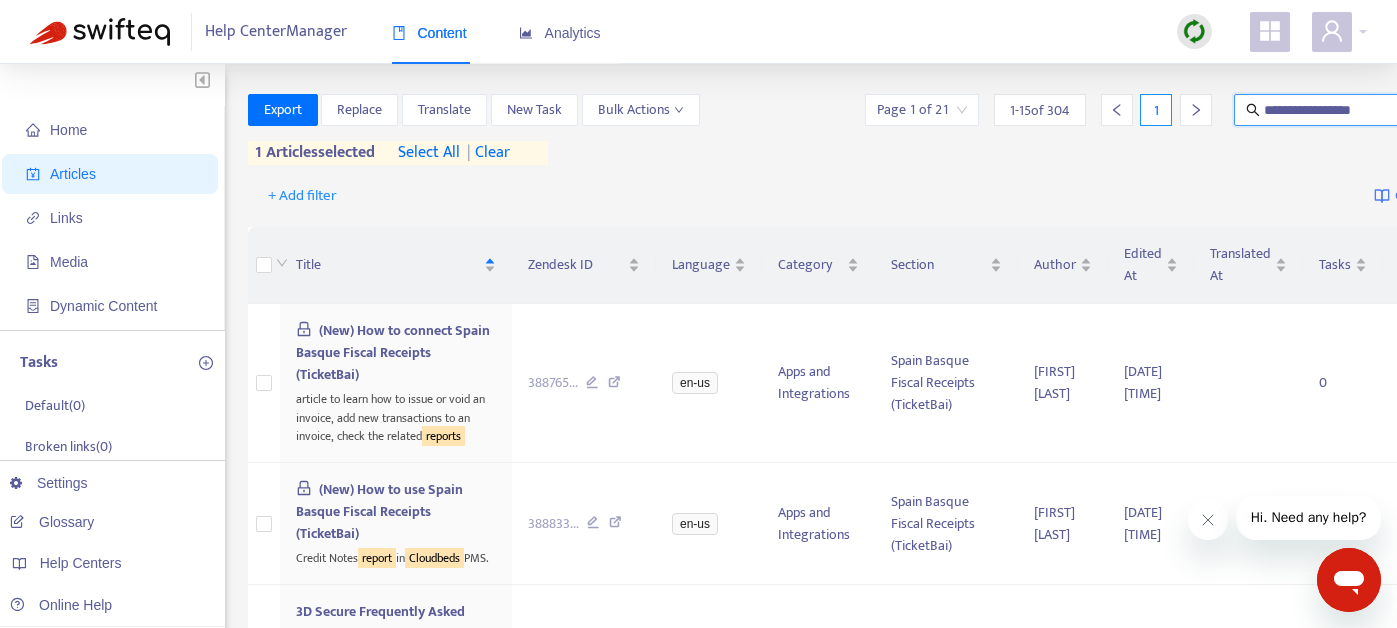 click 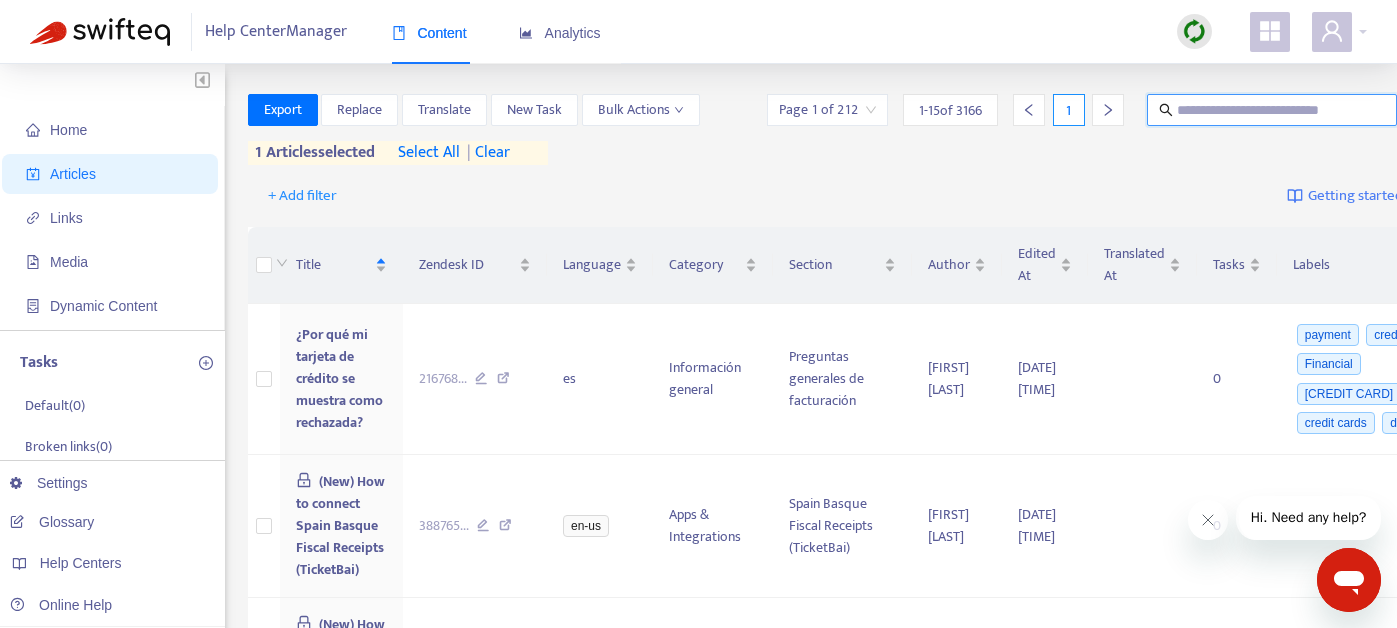 type on "*" 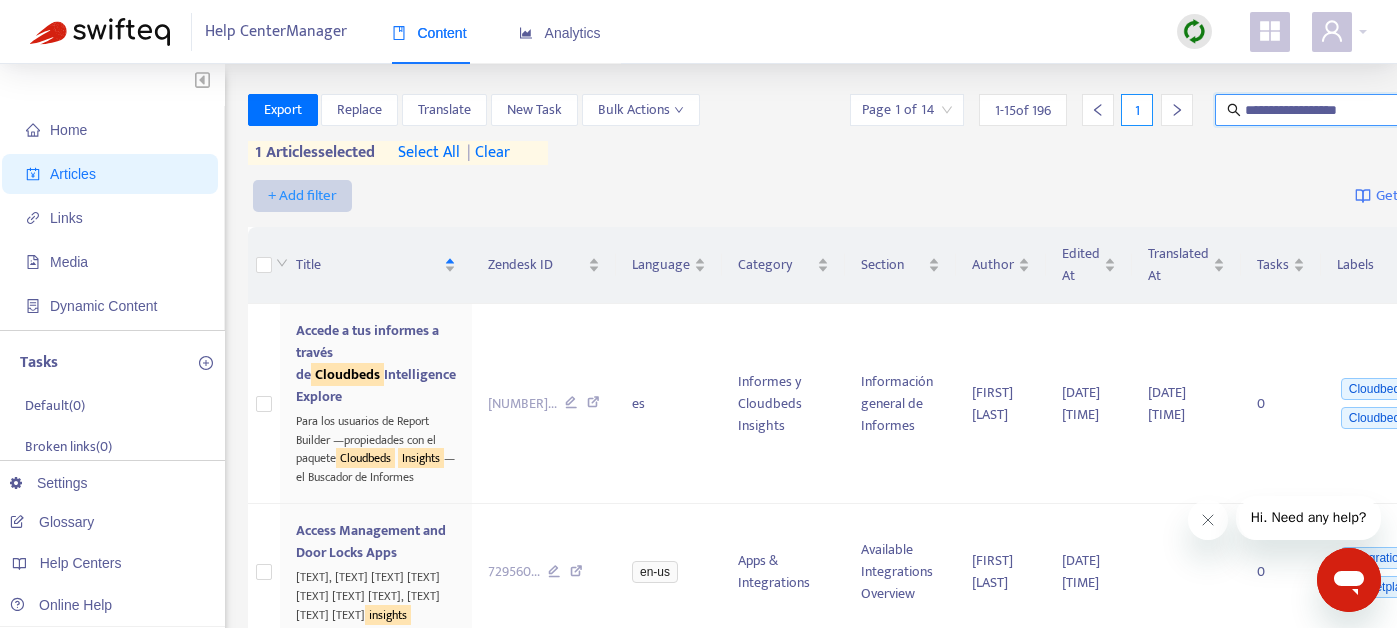 click on "+ Add filter" at bounding box center [302, 196] 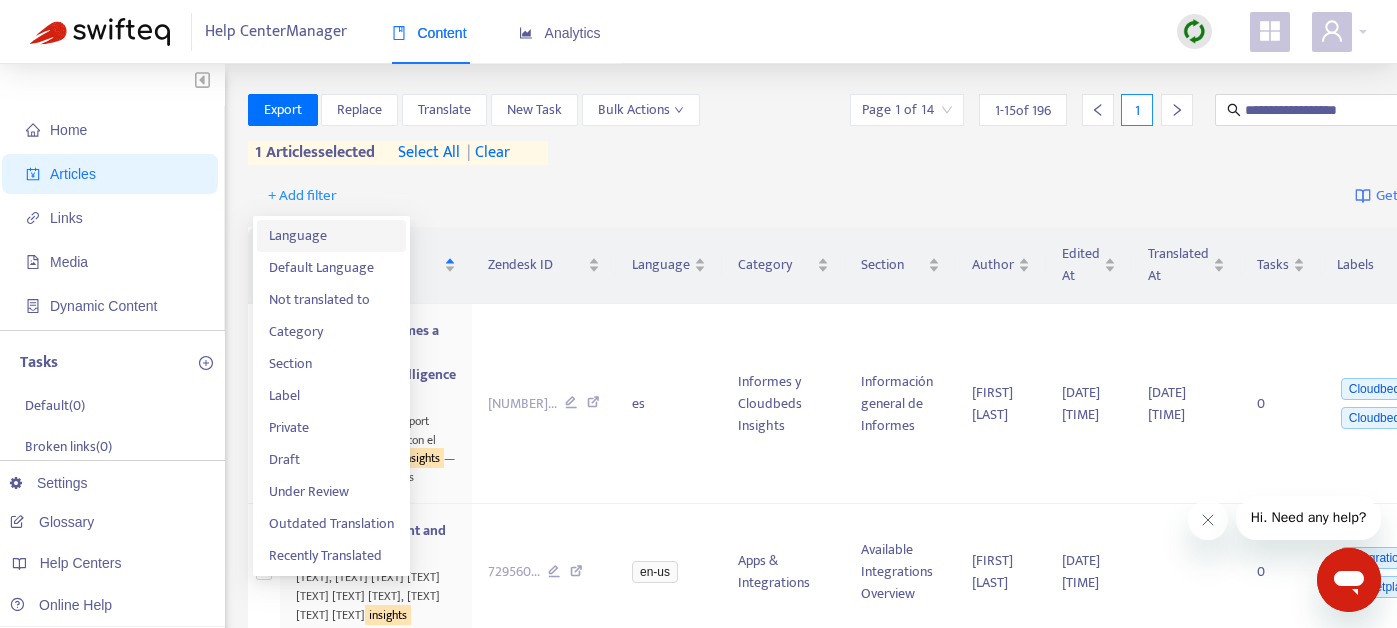 click on "Language" at bounding box center (331, 236) 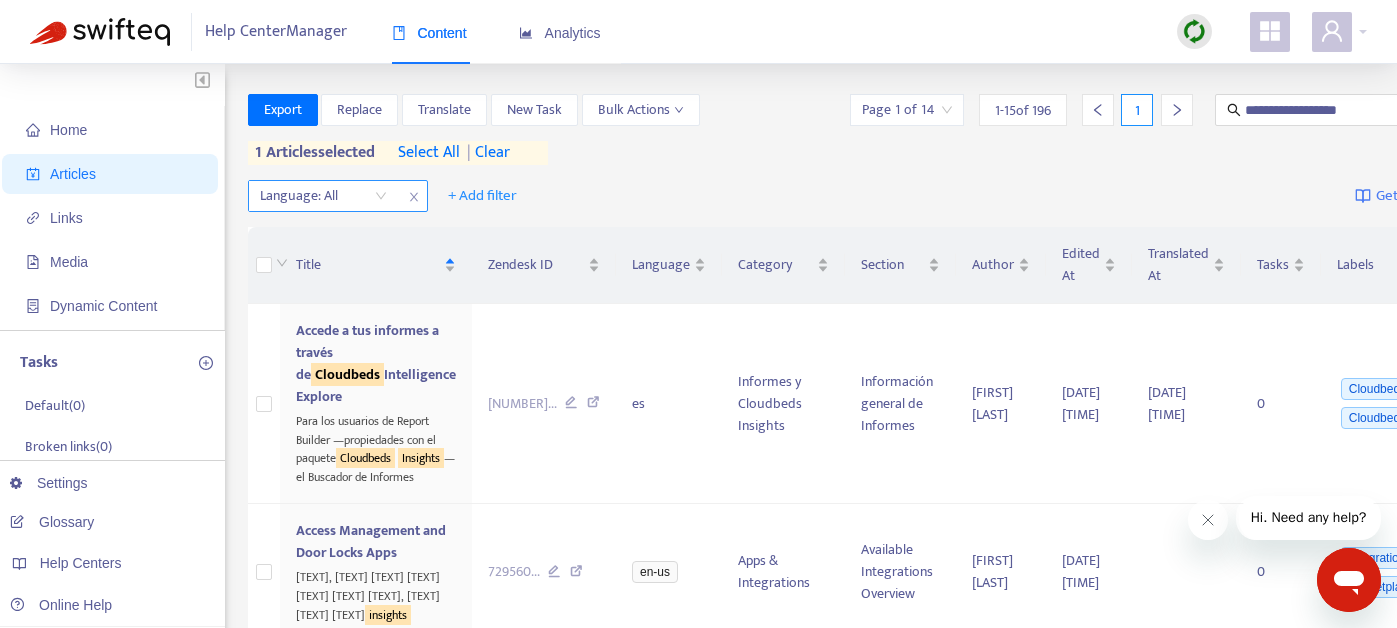 click at bounding box center (313, 196) 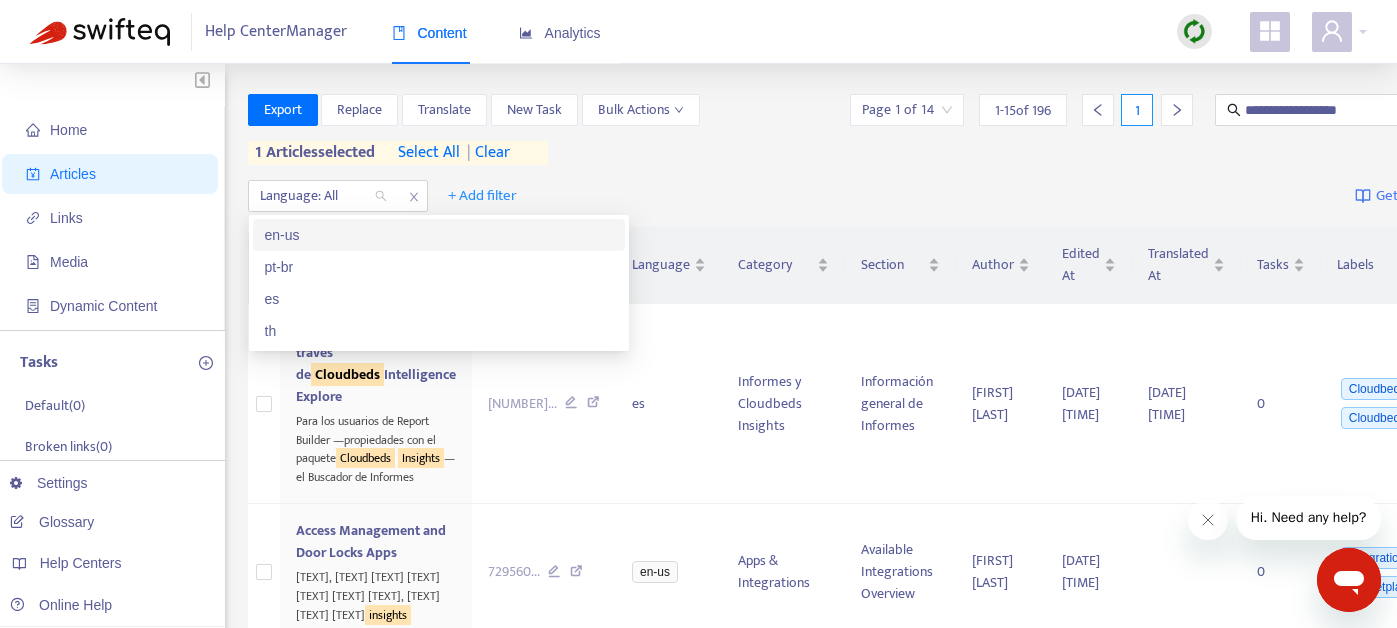 click on "en-us" at bounding box center [439, 235] 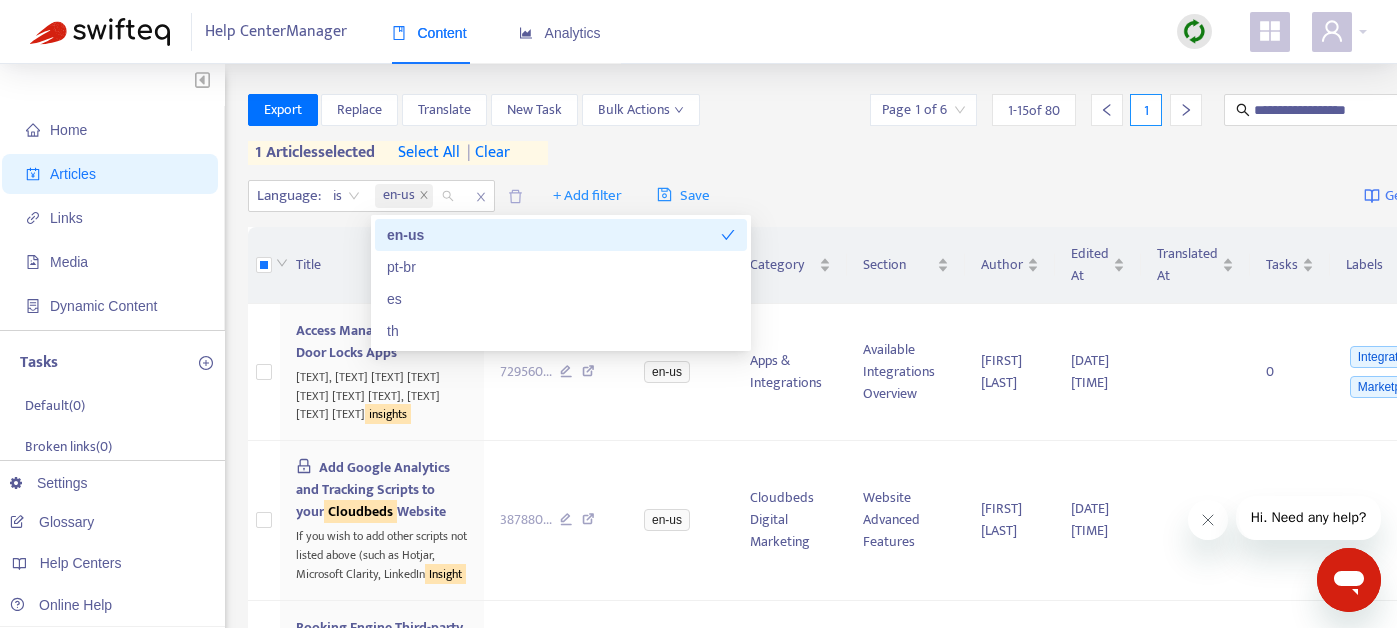 click on "**********" at bounding box center (698, 1519) 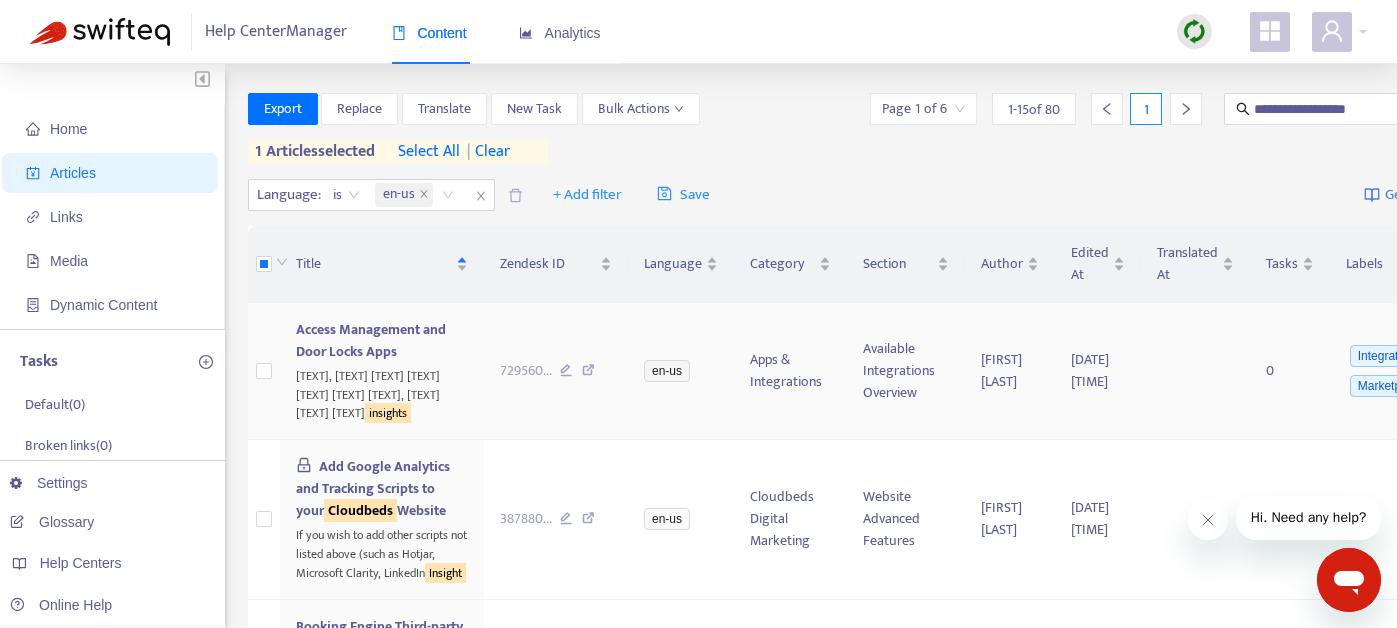 scroll, scrollTop: 0, scrollLeft: 0, axis: both 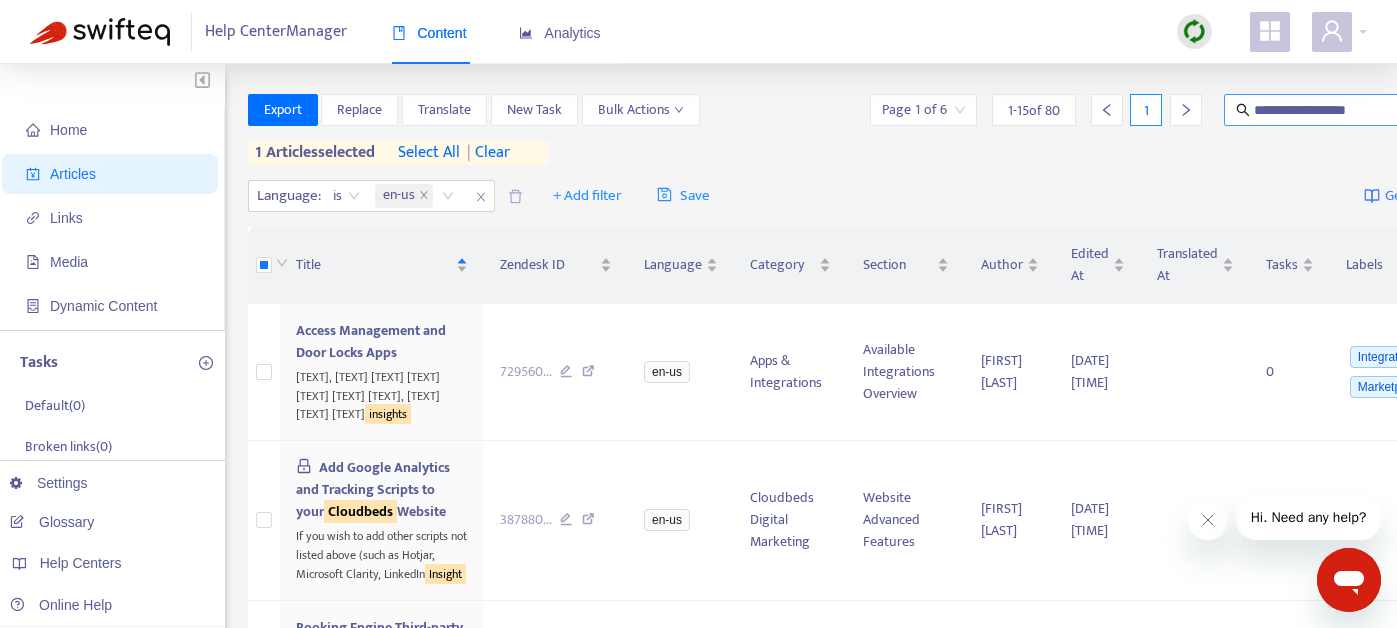 click on "**********" at bounding box center (1350, 110) 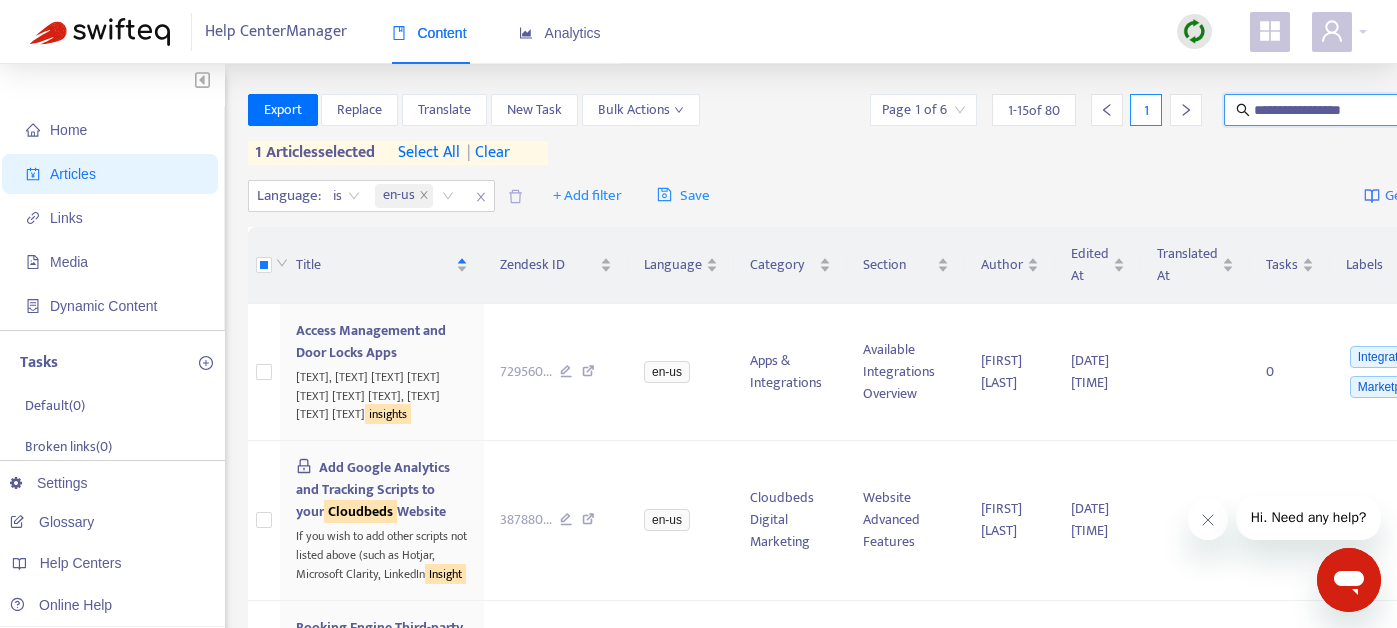 type on "**********" 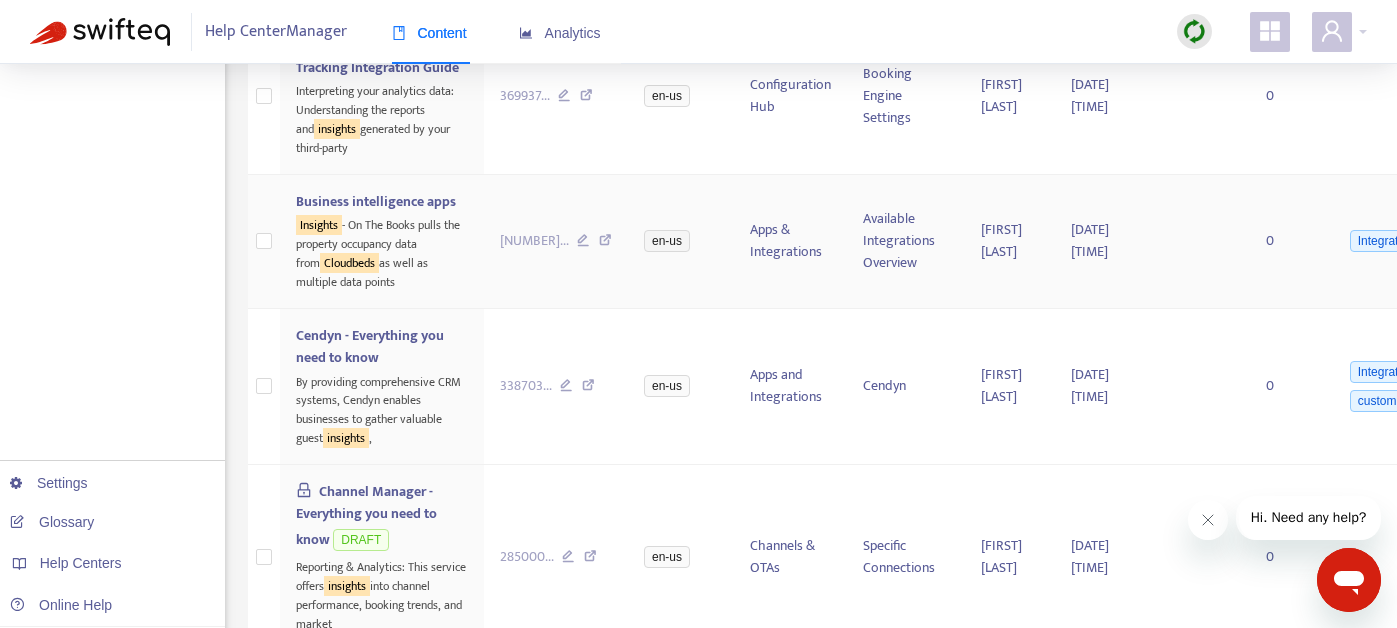 scroll, scrollTop: 0, scrollLeft: 0, axis: both 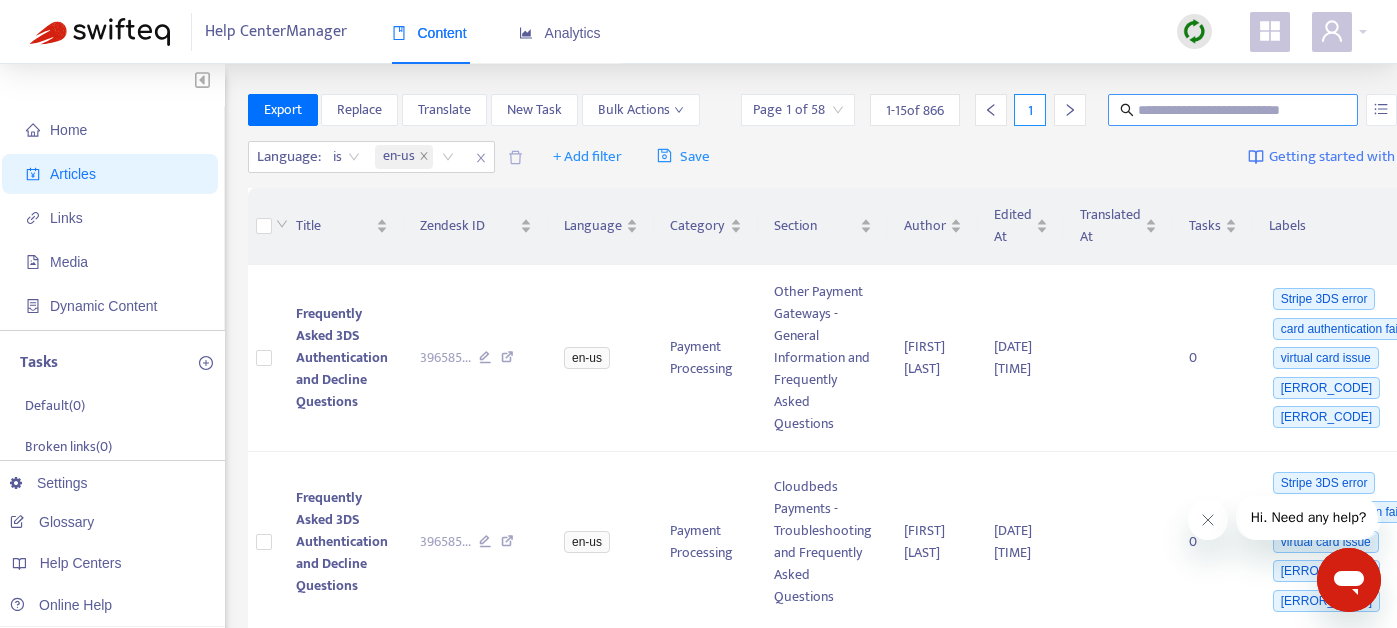 click at bounding box center (1234, 110) 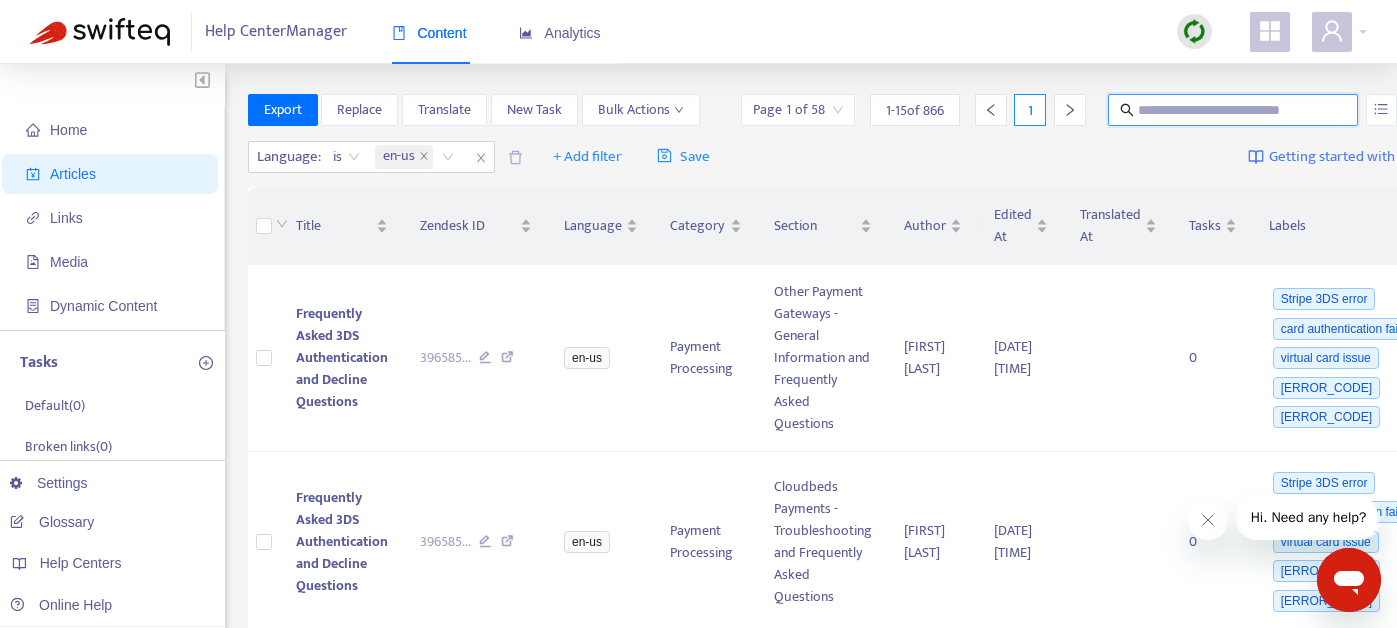 paste on "**********" 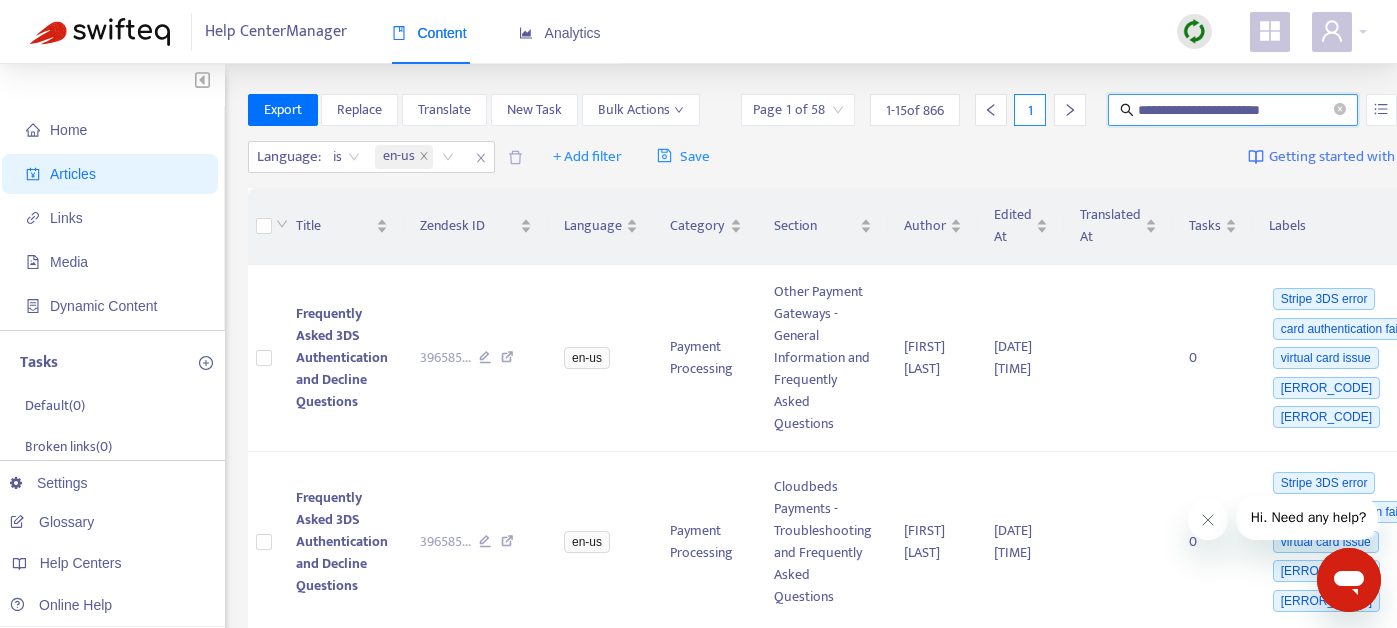 type on "**********" 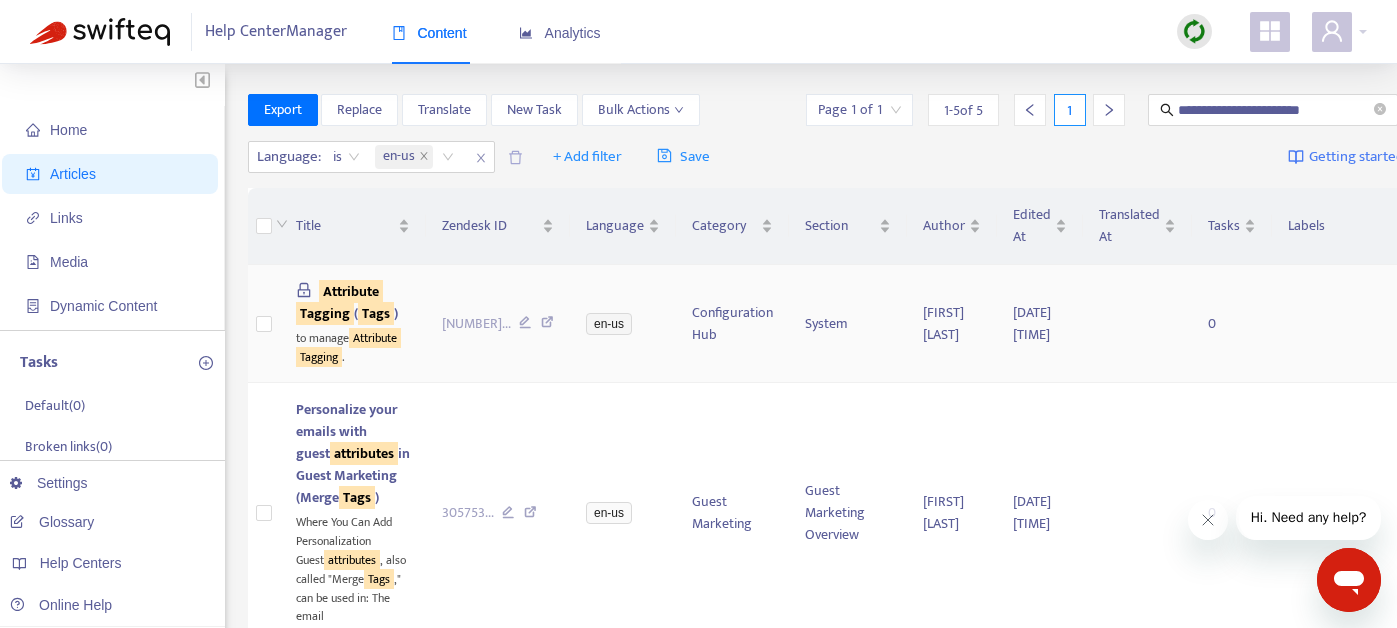 click at bounding box center [264, 324] 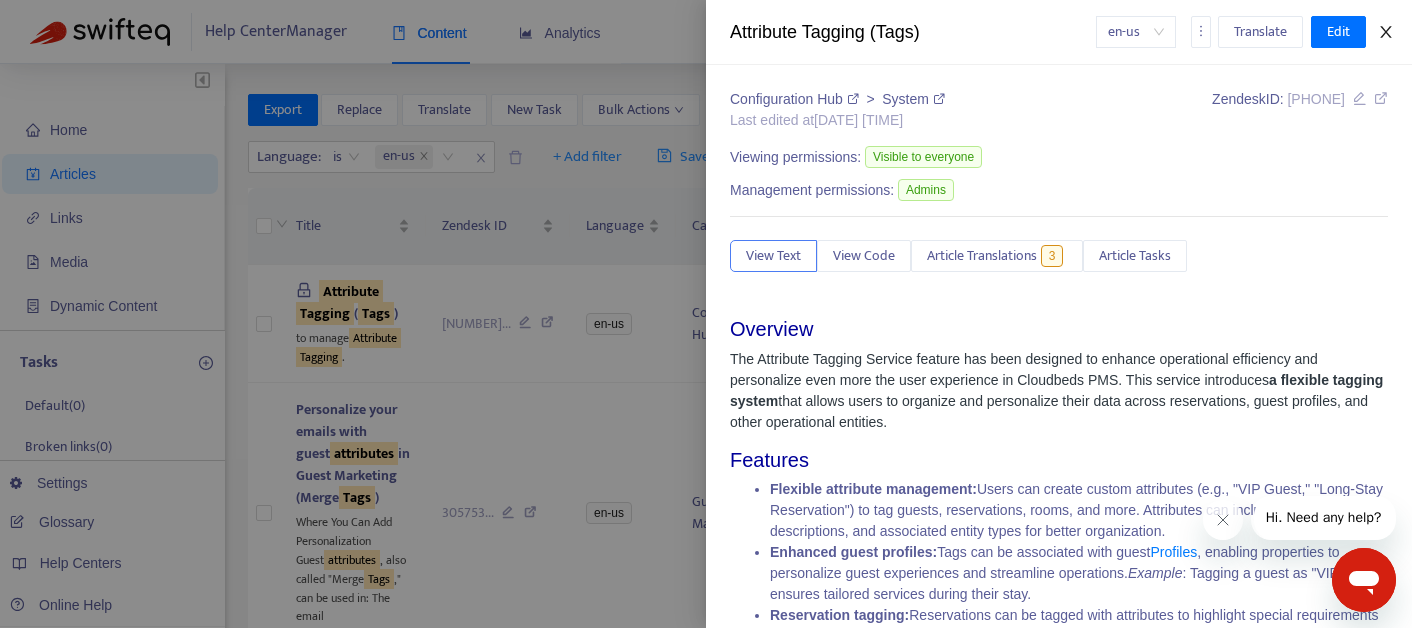 click 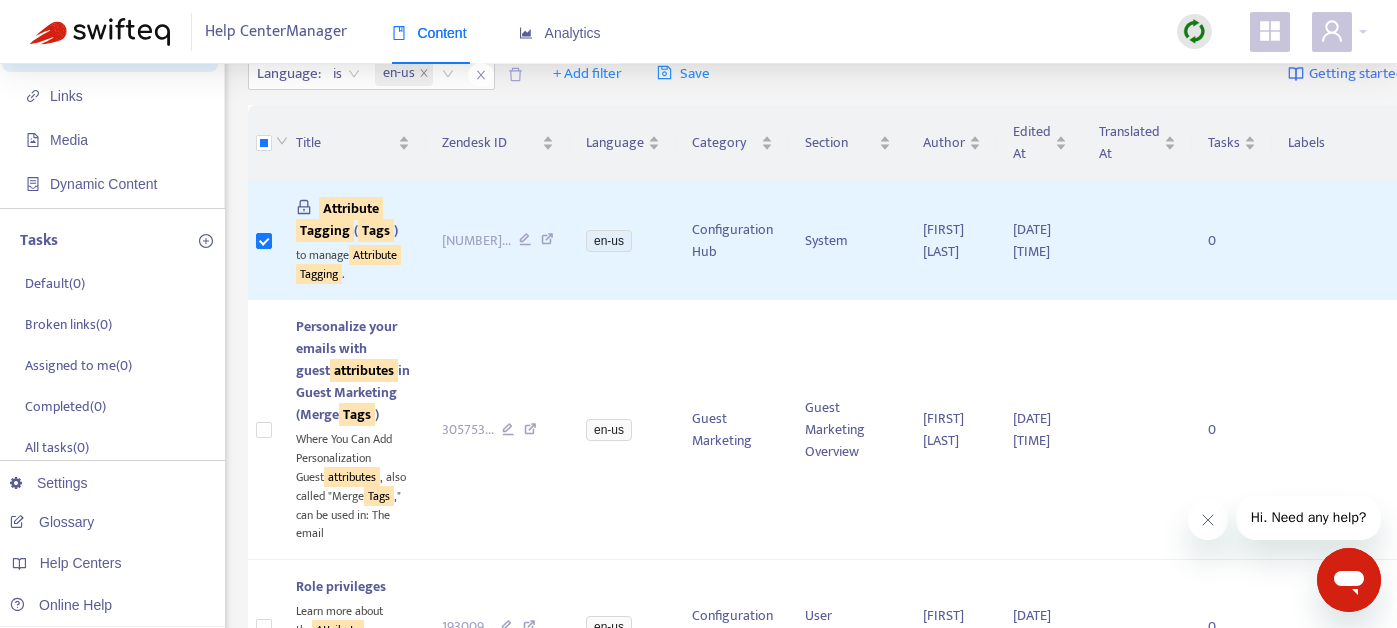 scroll, scrollTop: 123, scrollLeft: 0, axis: vertical 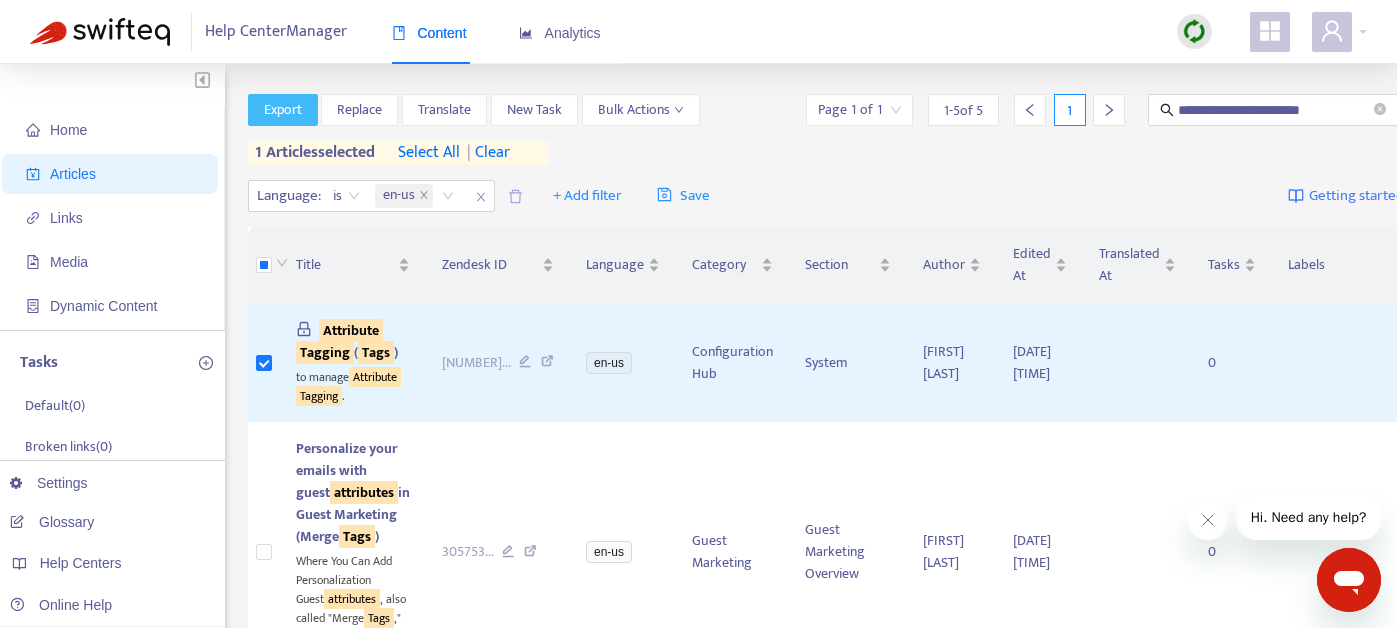 click on "Export" at bounding box center [283, 110] 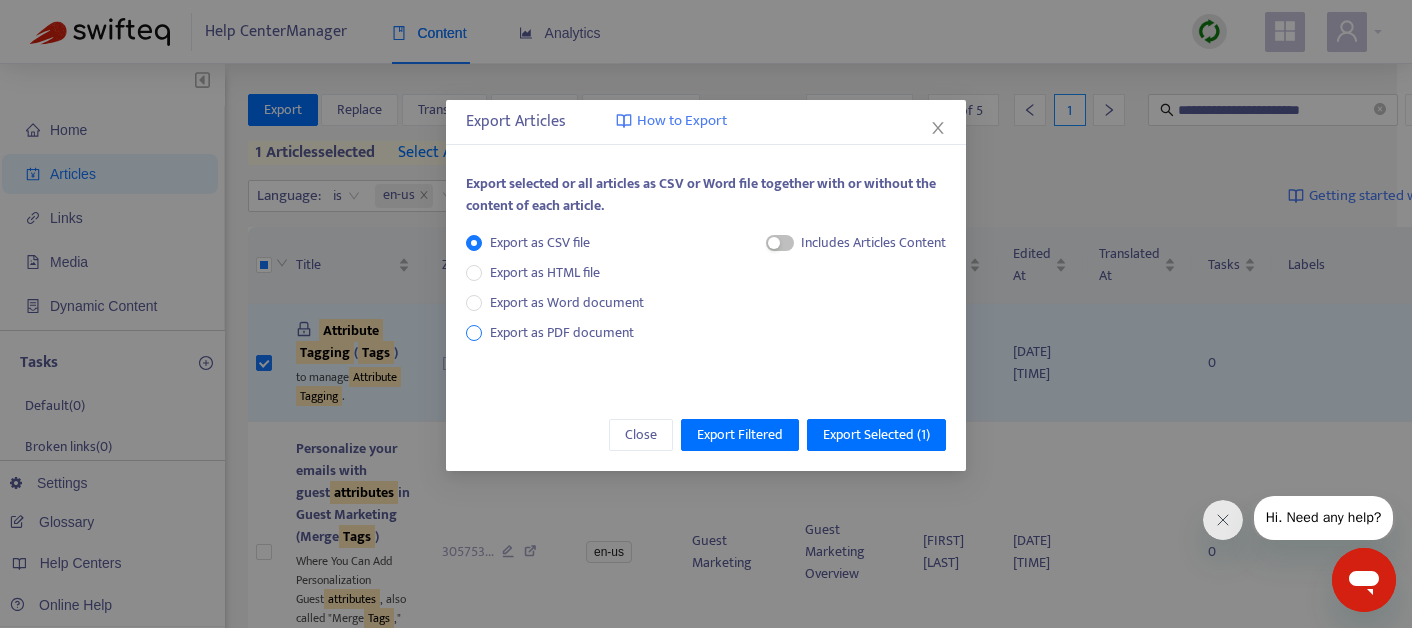 click on "Export as PDF document" at bounding box center [562, 332] 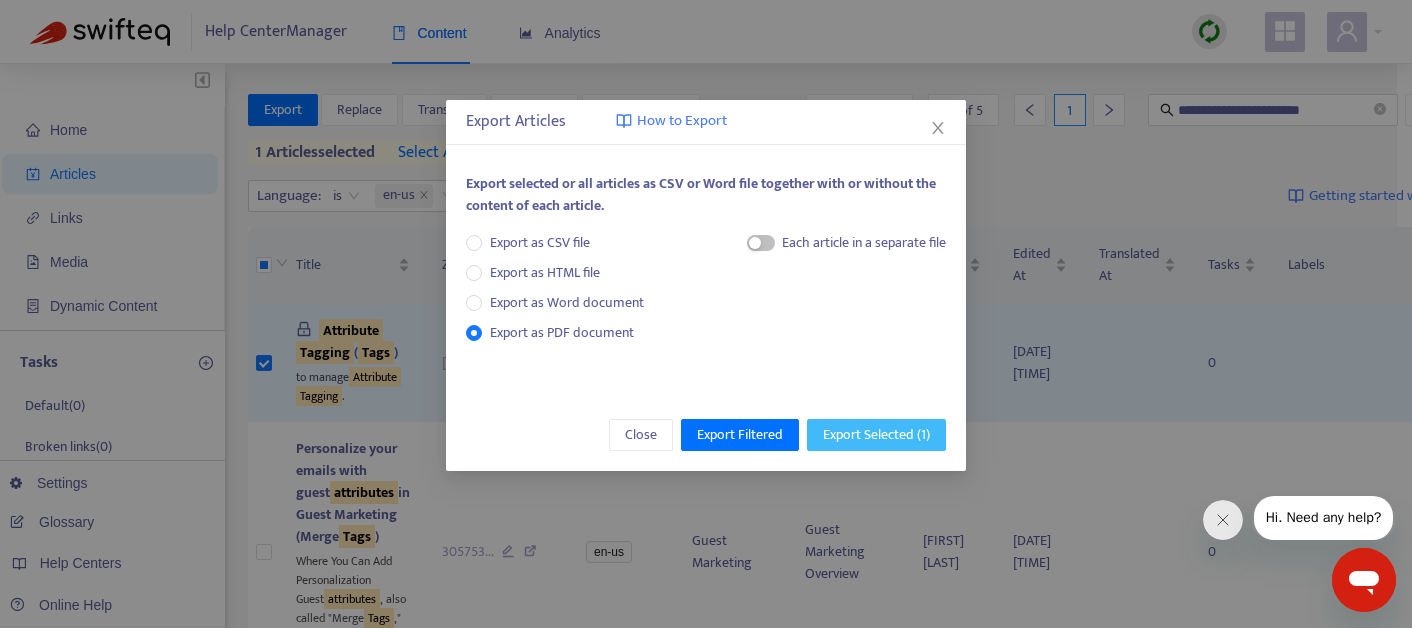 click on "Export Selected ( 1 )" at bounding box center [876, 435] 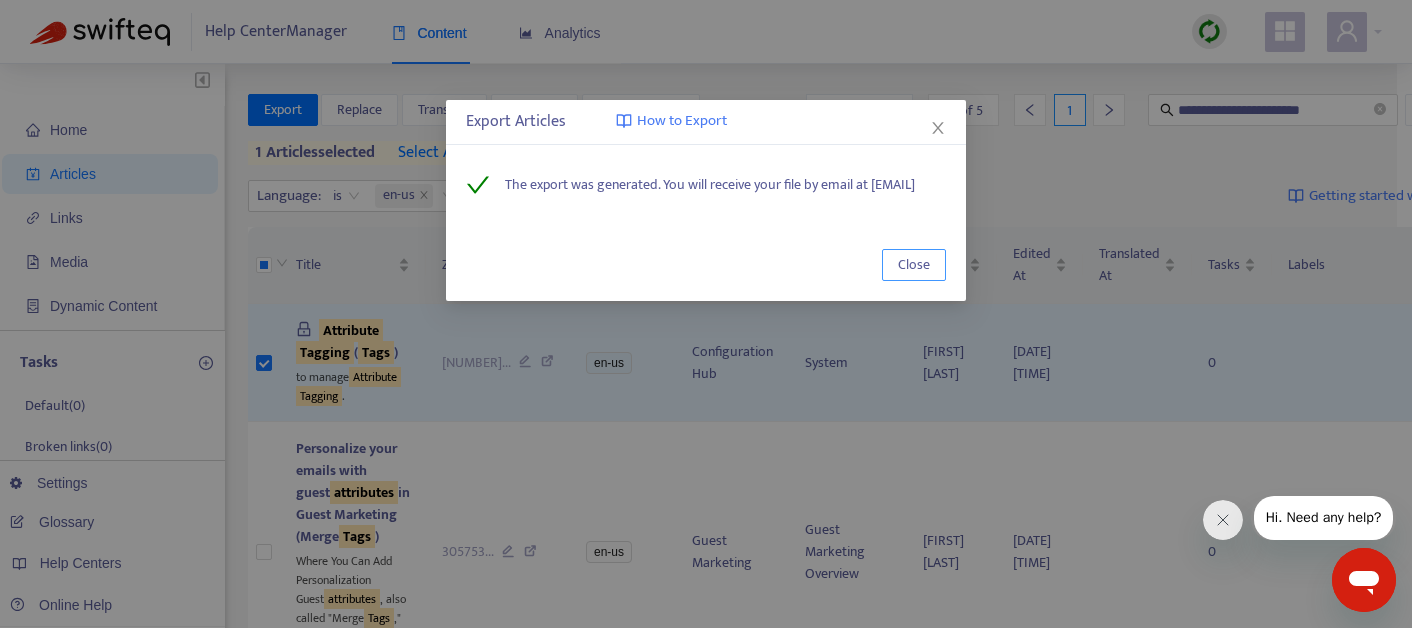 click on "Close" at bounding box center [914, 265] 